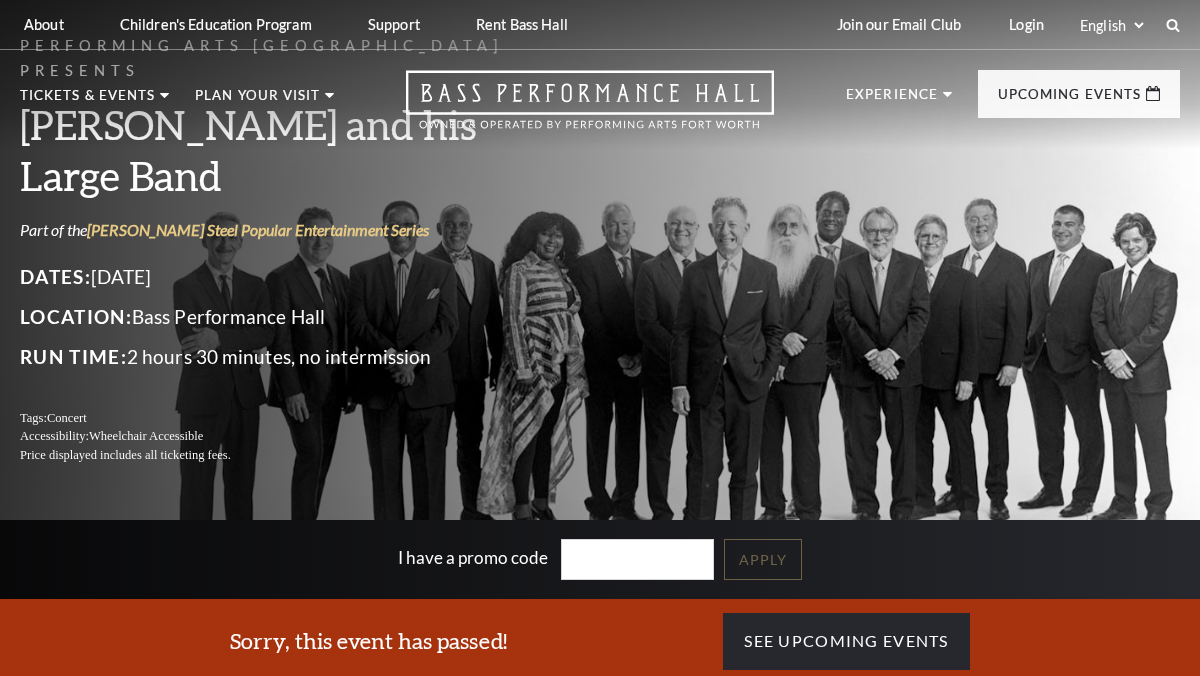 scroll, scrollTop: 0, scrollLeft: 0, axis: both 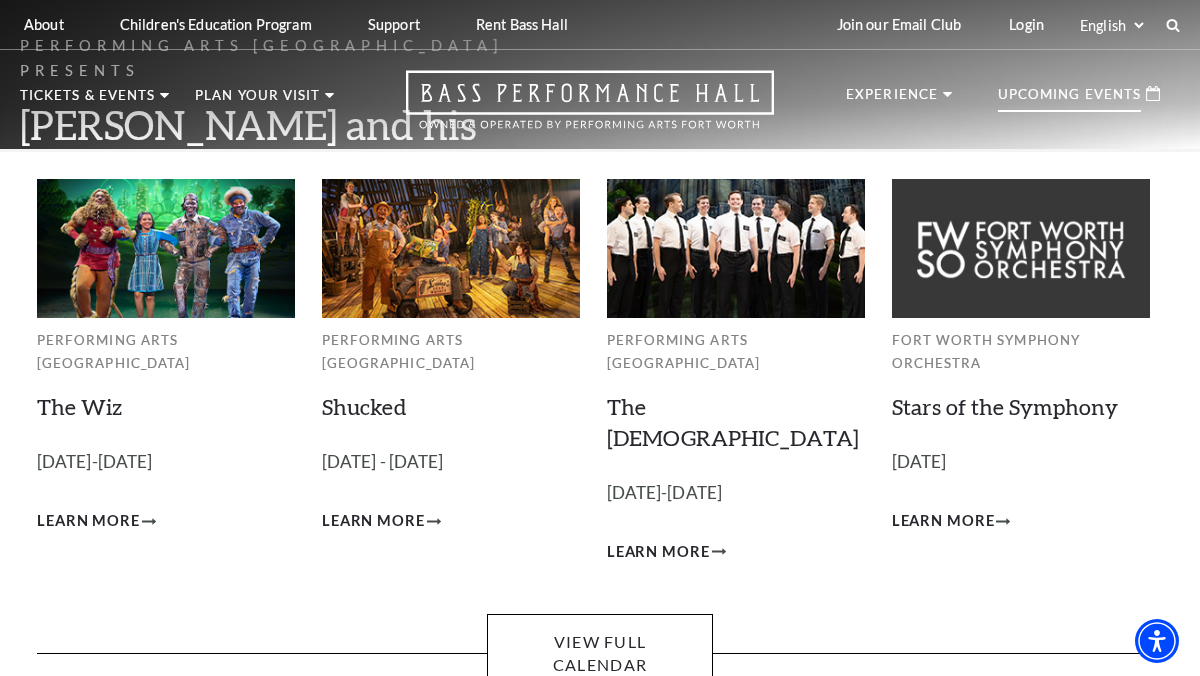 click on "Upcoming Events" at bounding box center (1069, 100) 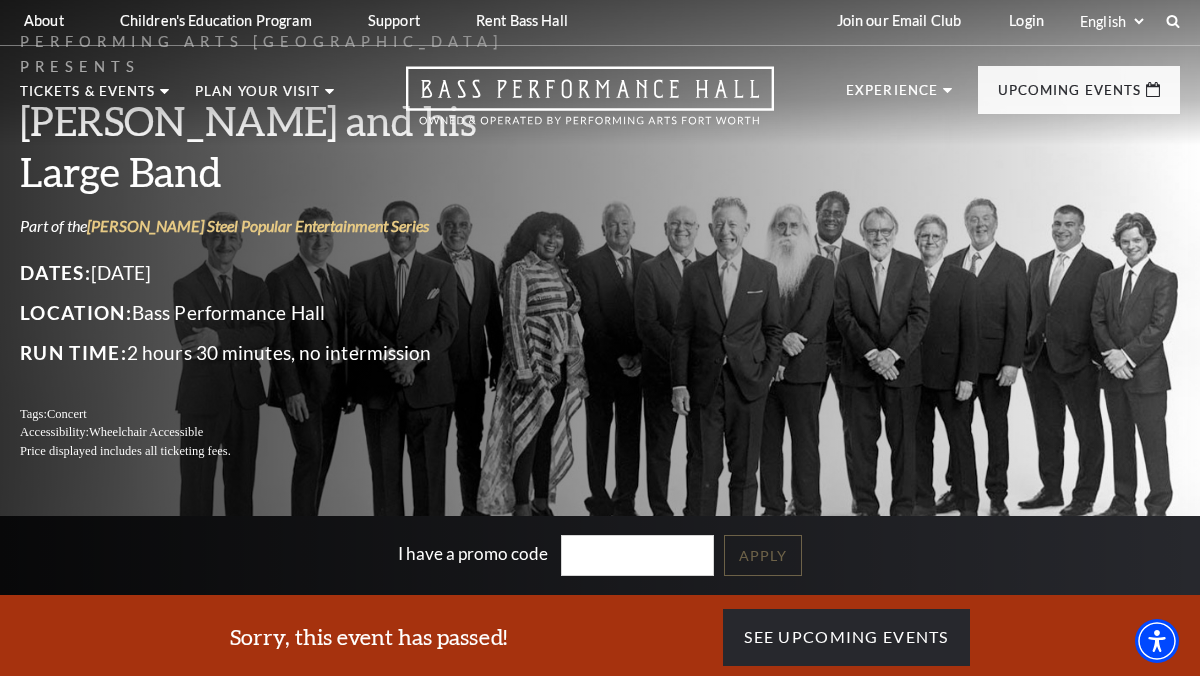 scroll, scrollTop: 5, scrollLeft: 0, axis: vertical 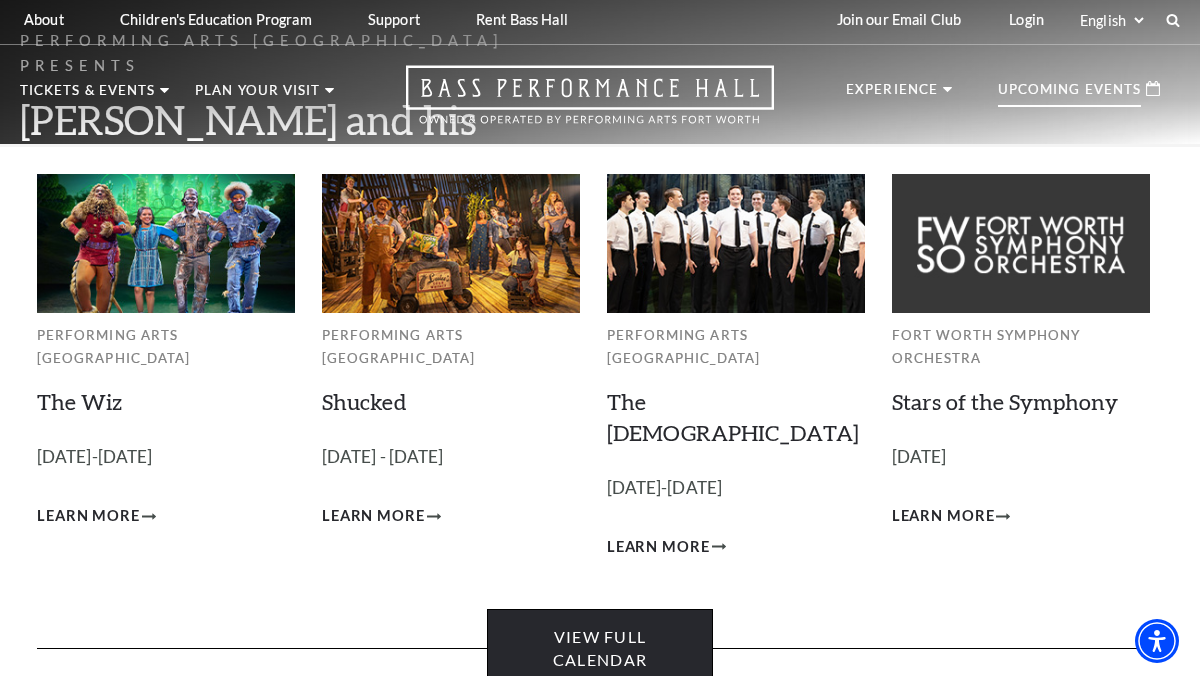 click on "View Full Calendar" at bounding box center [599, 648] 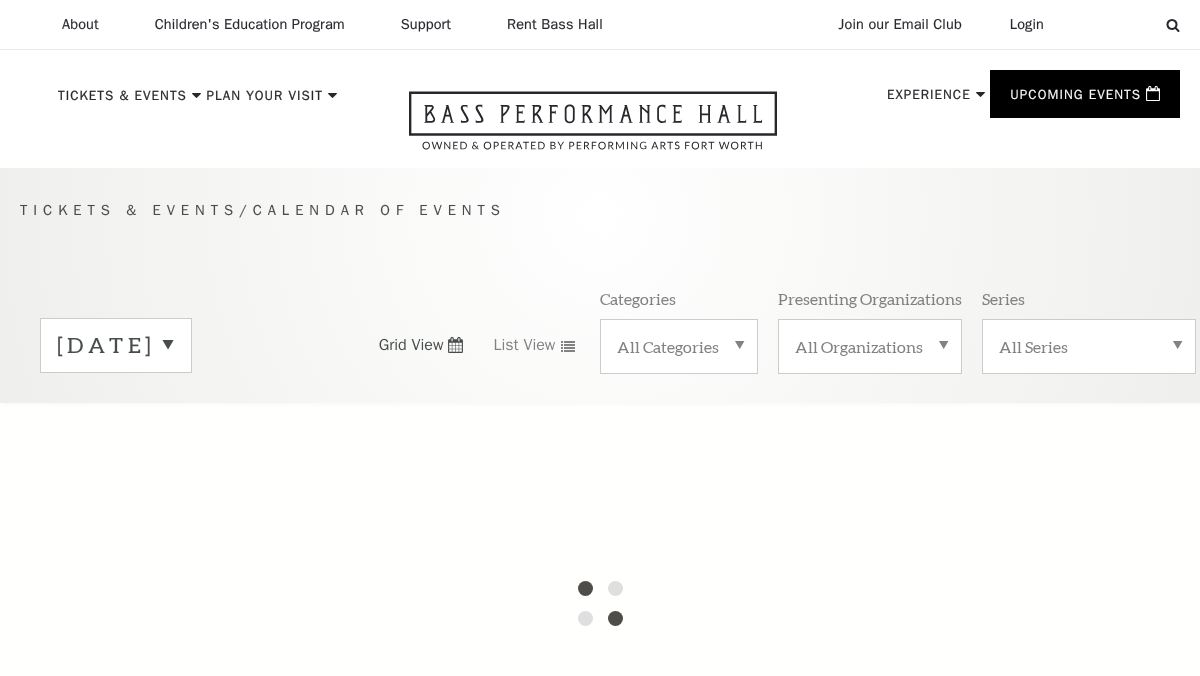 scroll, scrollTop: 0, scrollLeft: 0, axis: both 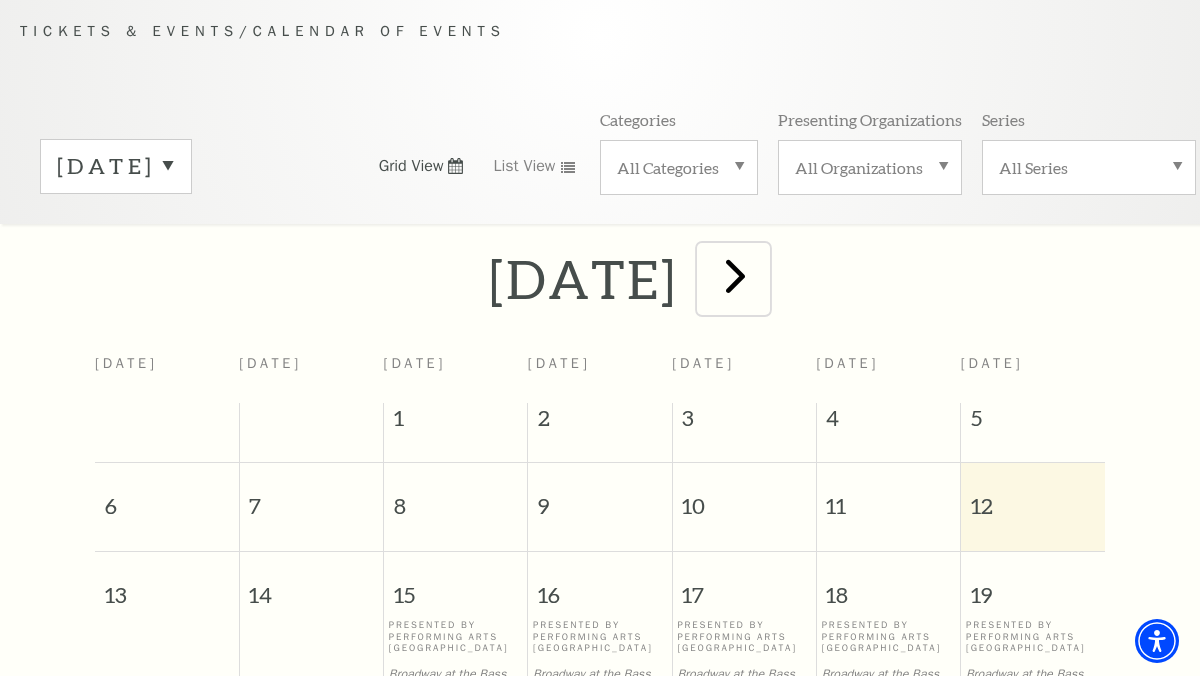 click at bounding box center (735, 275) 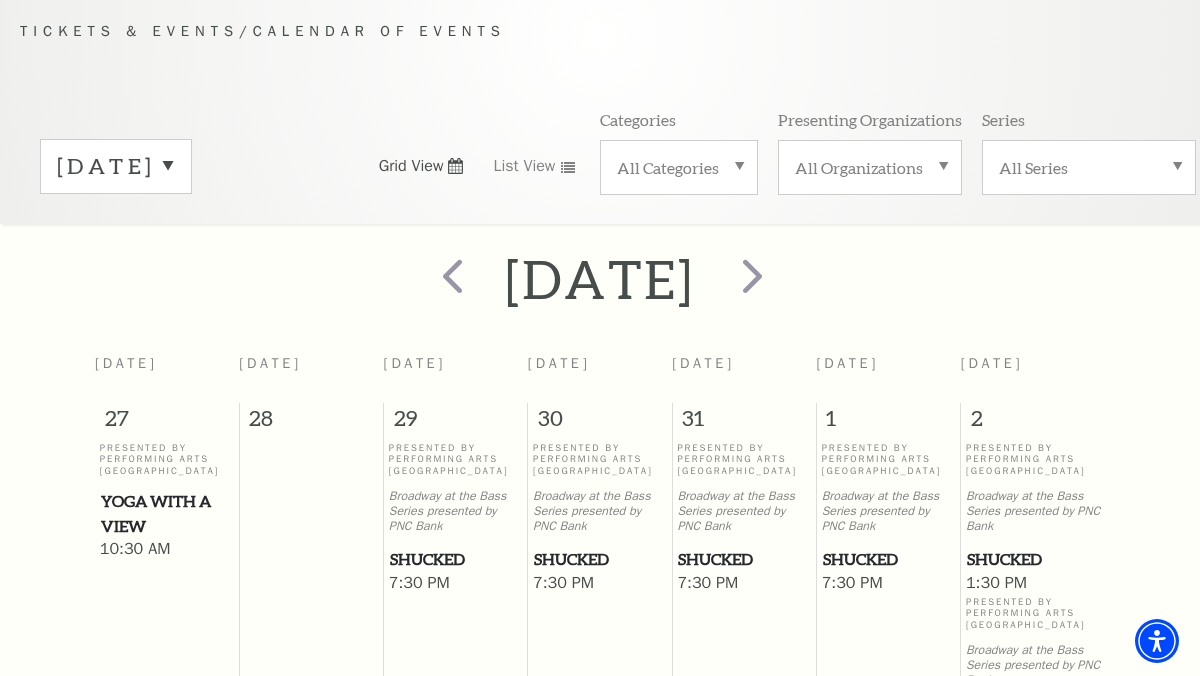 click at bounding box center (750, 278) 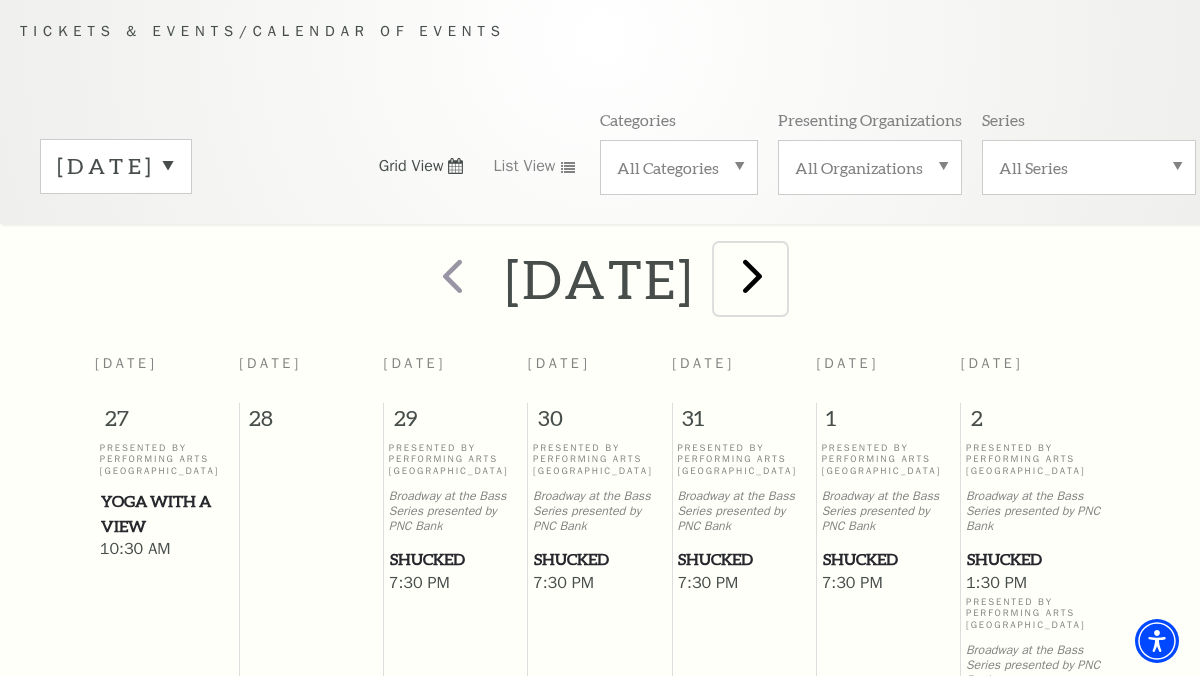 click at bounding box center (752, 275) 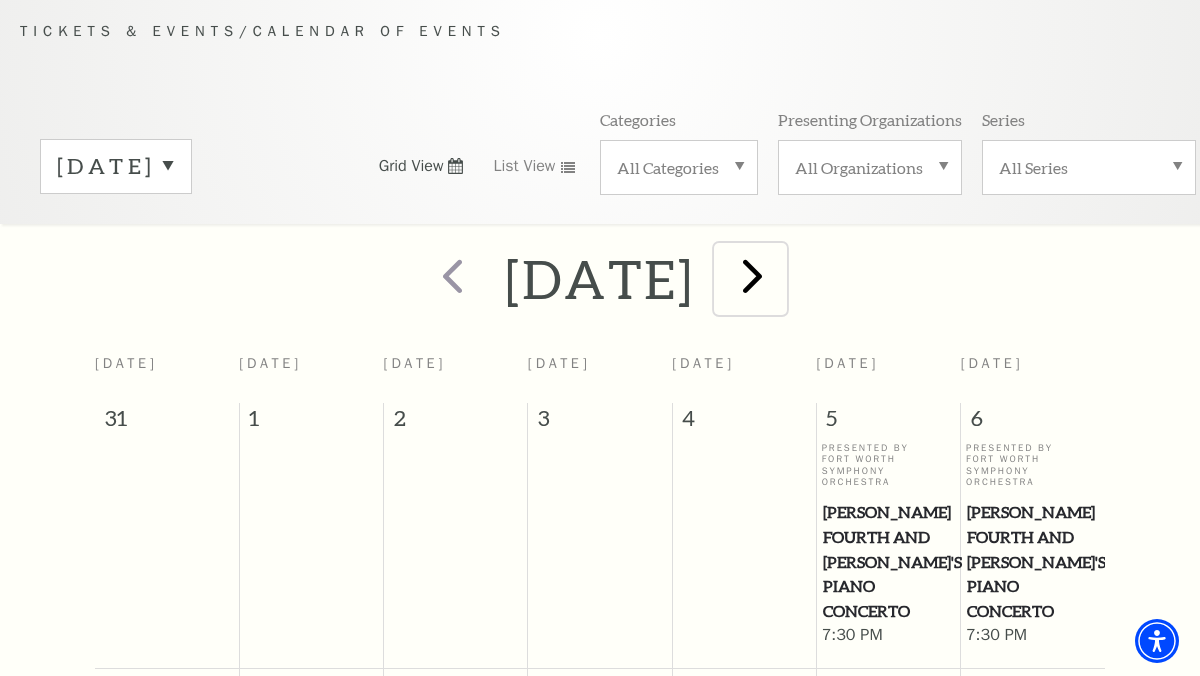 click at bounding box center (752, 275) 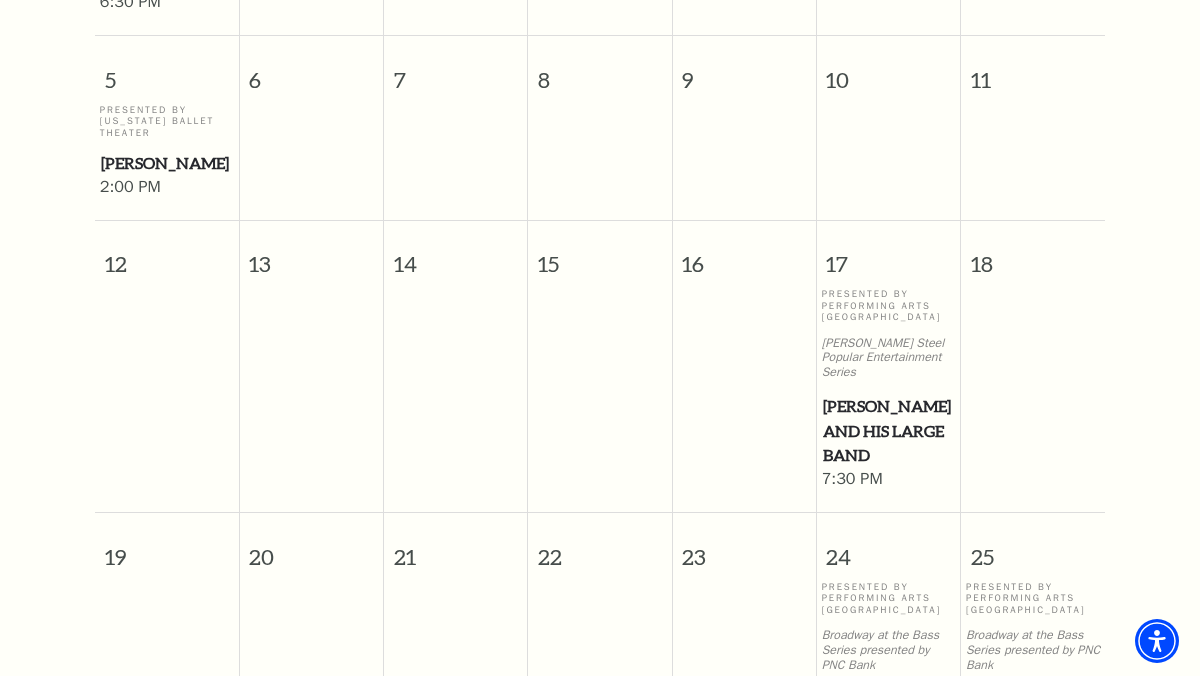 scroll, scrollTop: 915, scrollLeft: 0, axis: vertical 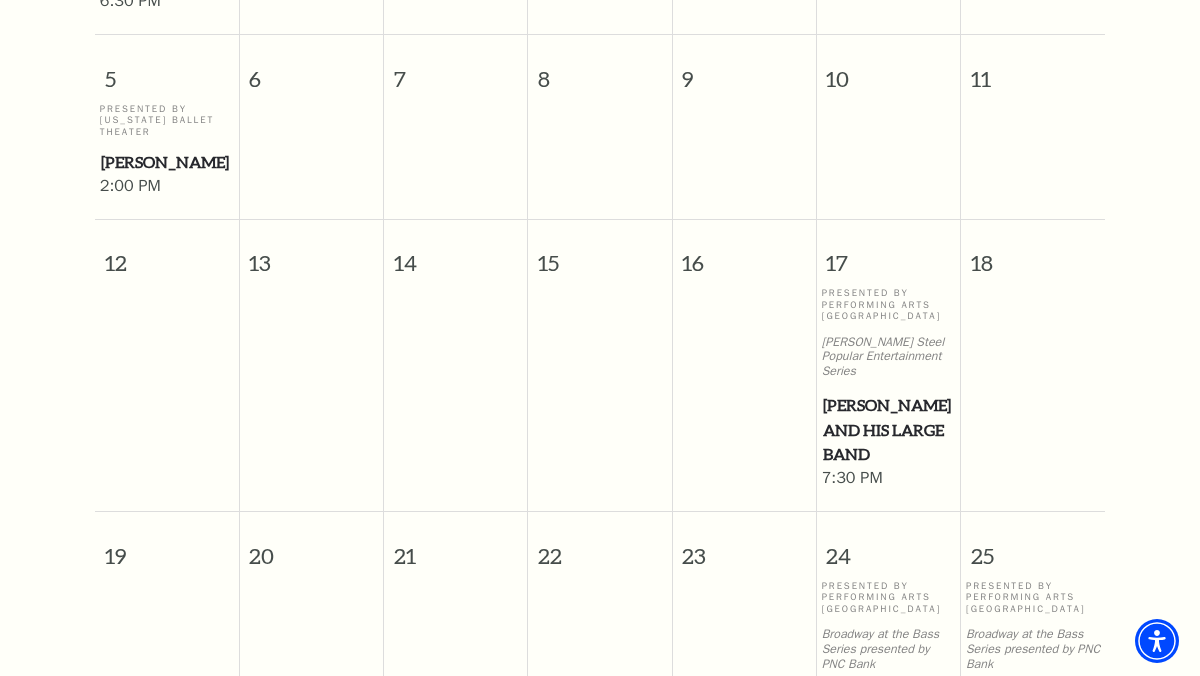click on "Presented By Performing Arts Fort Worth
Irwin Steel Popular Entertainment Series
Lyle Lovett and his Large Band" at bounding box center (889, 377) 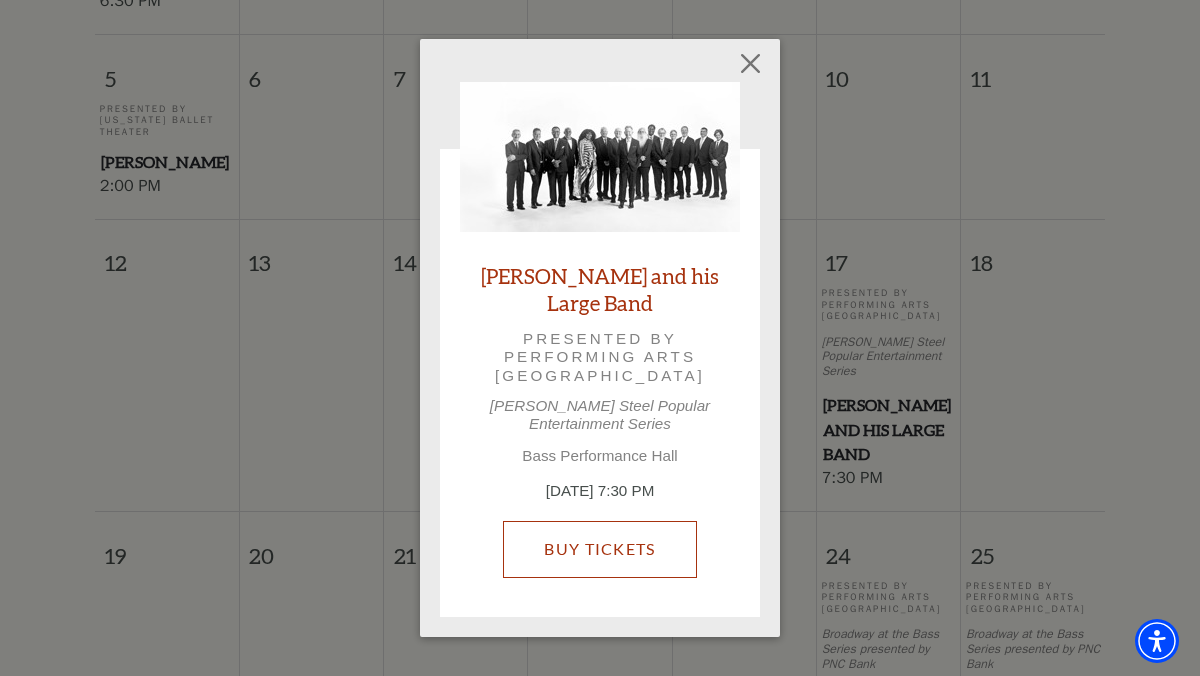 click on "Buy Tickets" at bounding box center [599, 549] 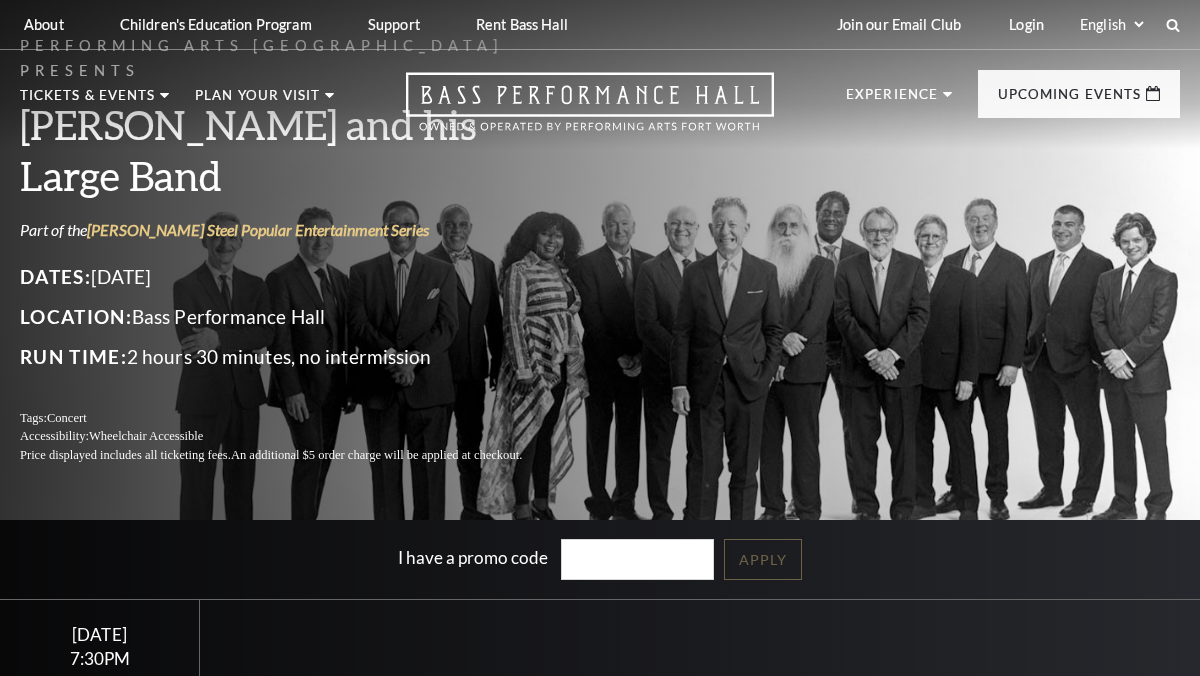 scroll, scrollTop: 0, scrollLeft: 0, axis: both 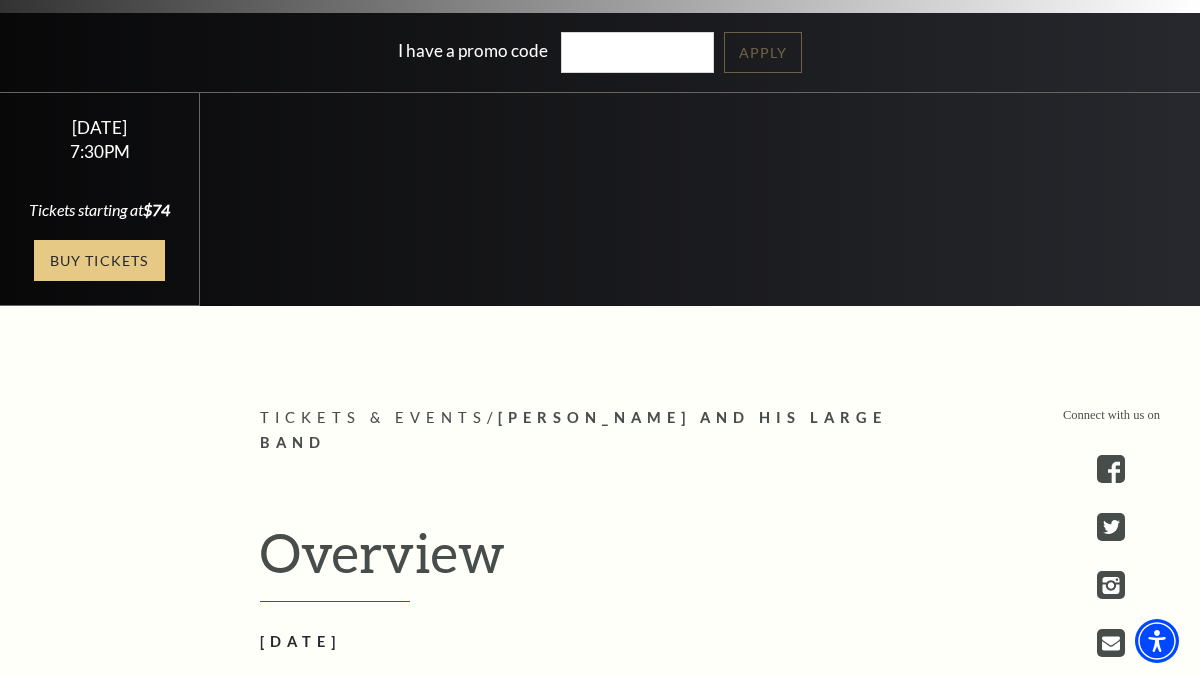 click on "Buy Tickets" at bounding box center (99, 260) 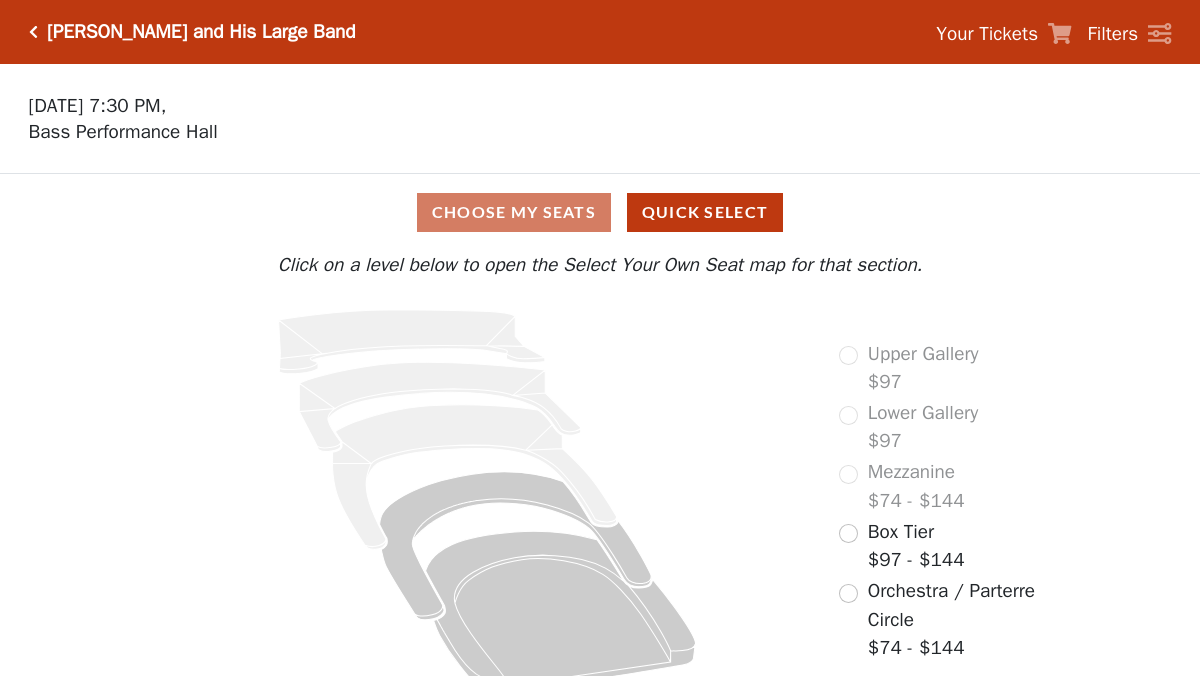 scroll, scrollTop: 0, scrollLeft: 0, axis: both 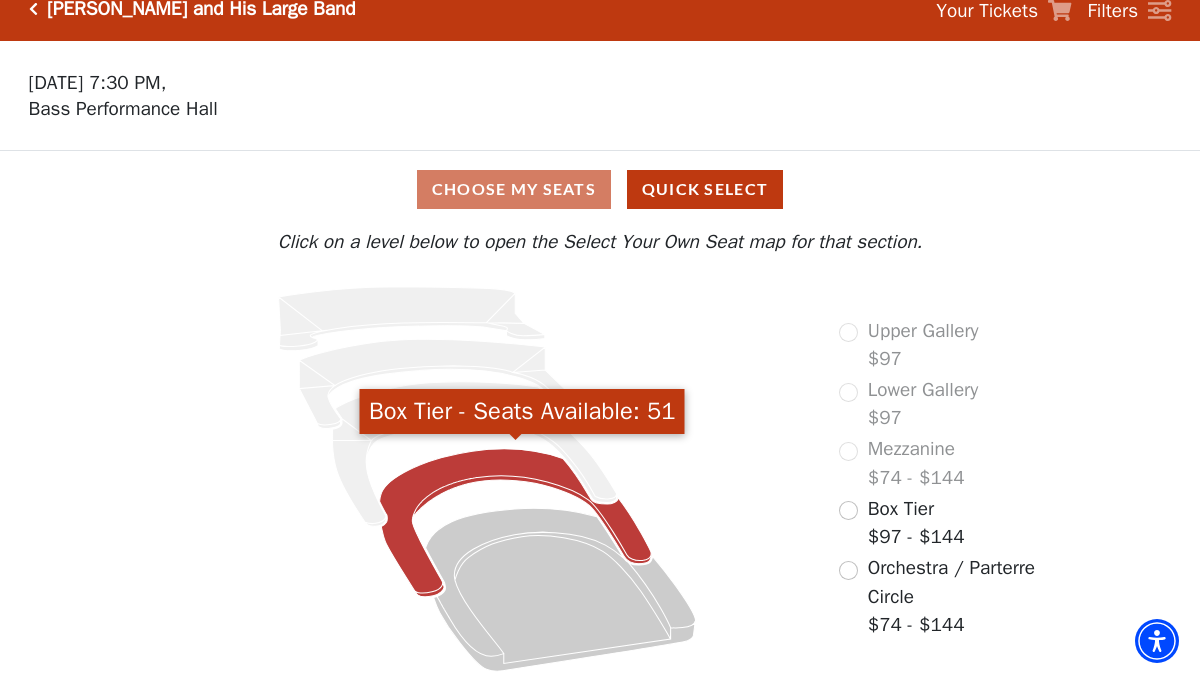 click 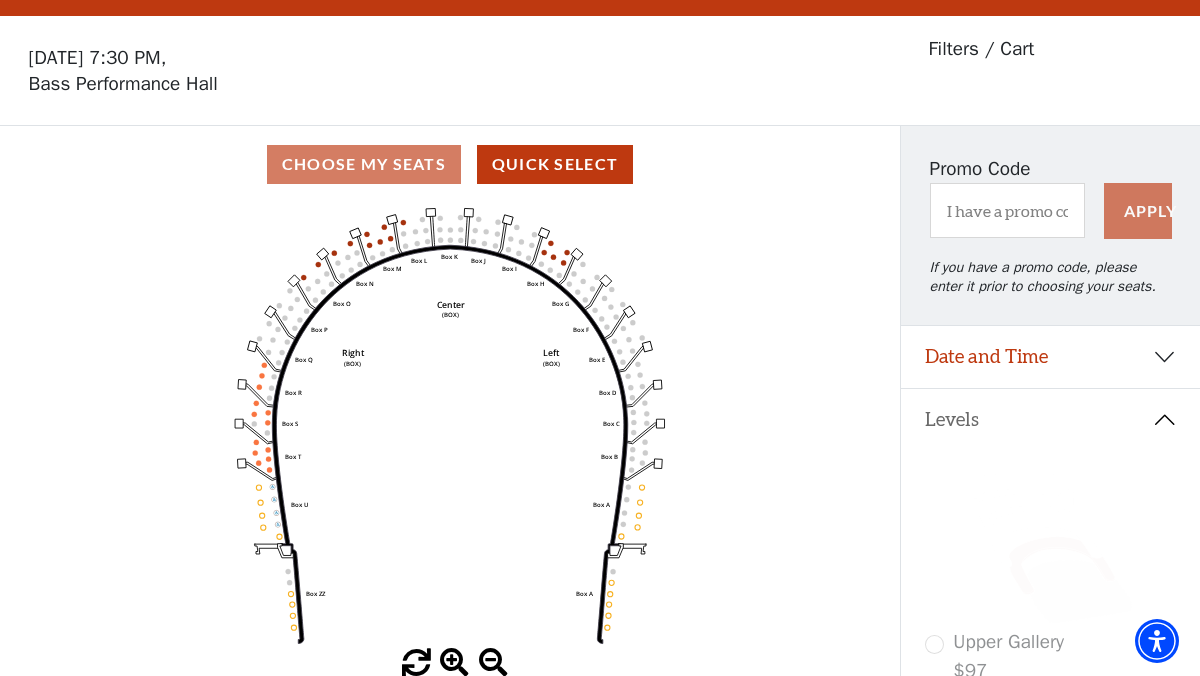 scroll, scrollTop: 92, scrollLeft: 0, axis: vertical 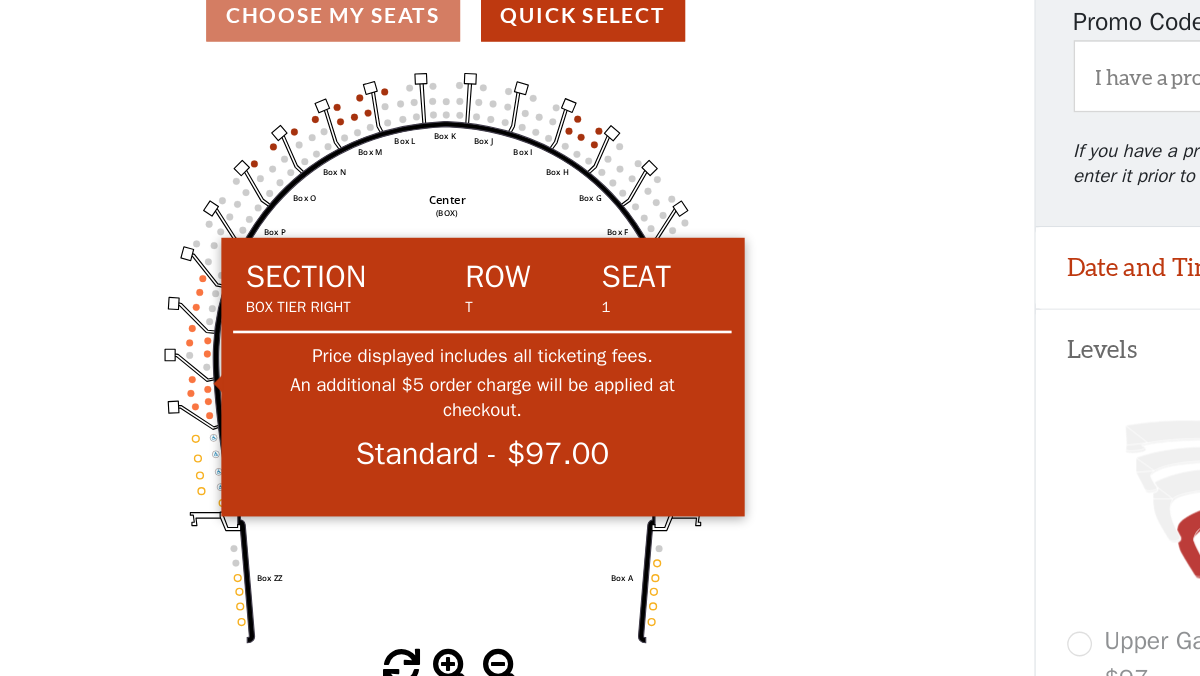 click 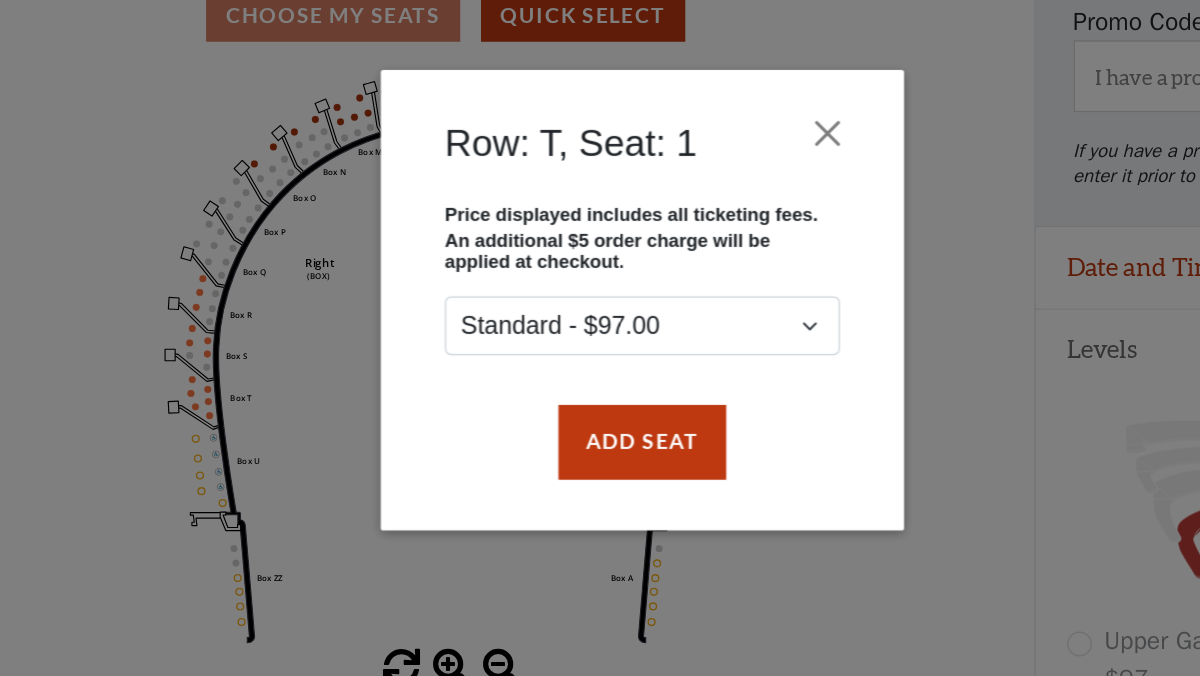click on "Row: T, Seat: 1
Price displayed includes all ticketing fees.
An additional $5 order charge will be applied at checkout.
Standard - $97.00
Add Seat" at bounding box center (600, 338) 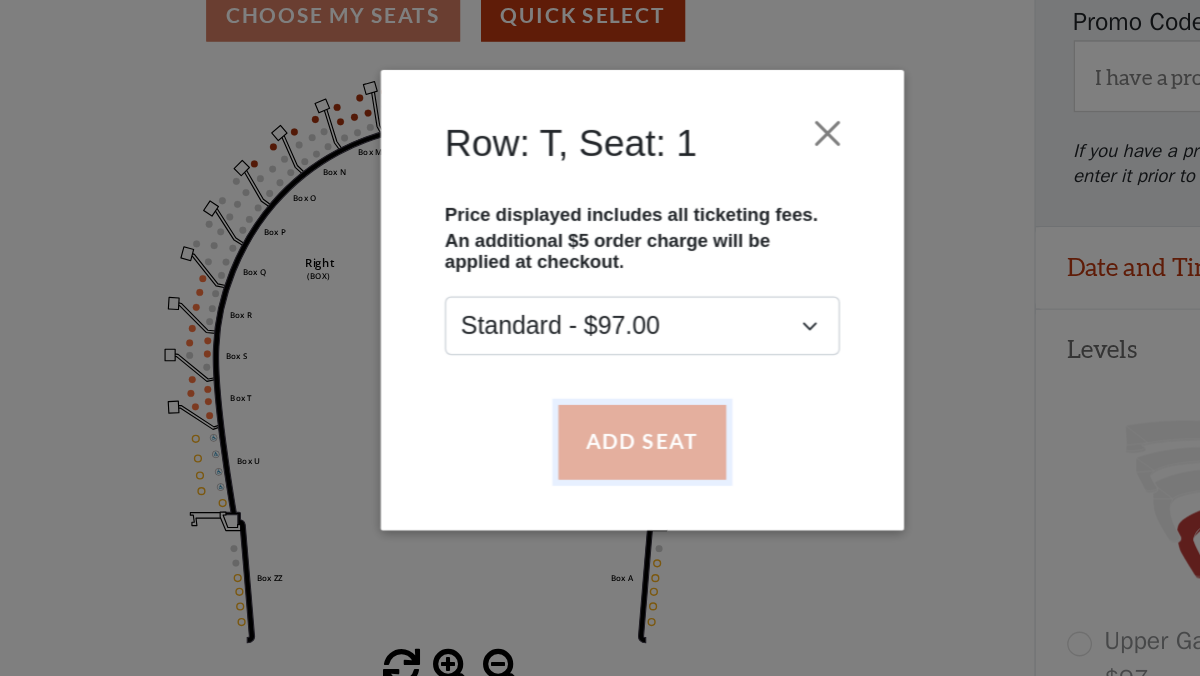 click on "Add Seat" at bounding box center [600, 446] 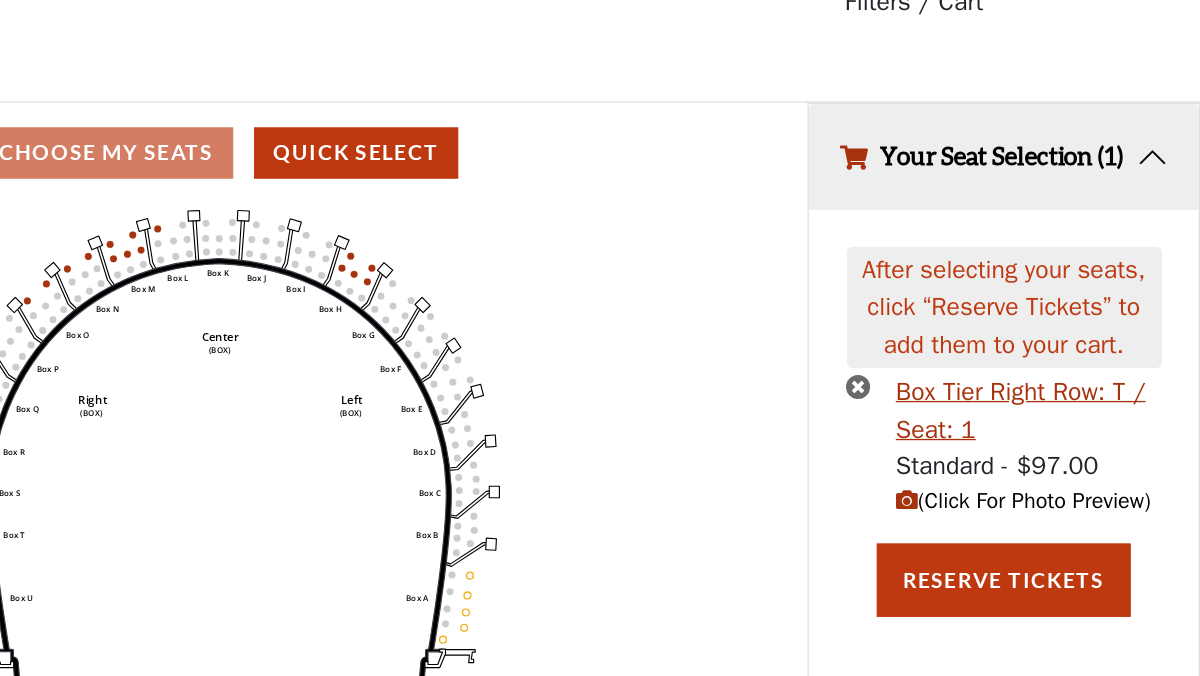 scroll, scrollTop: 41, scrollLeft: 0, axis: vertical 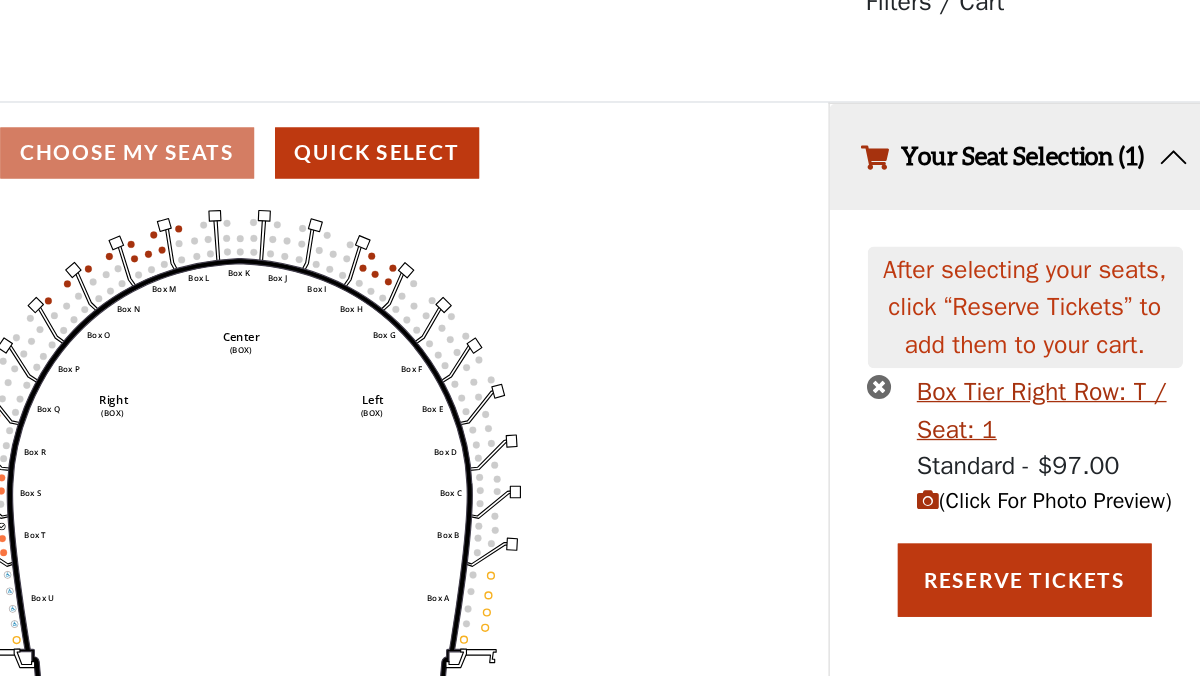 click on "(Click For Photo Preview)" at bounding box center [1065, 437] 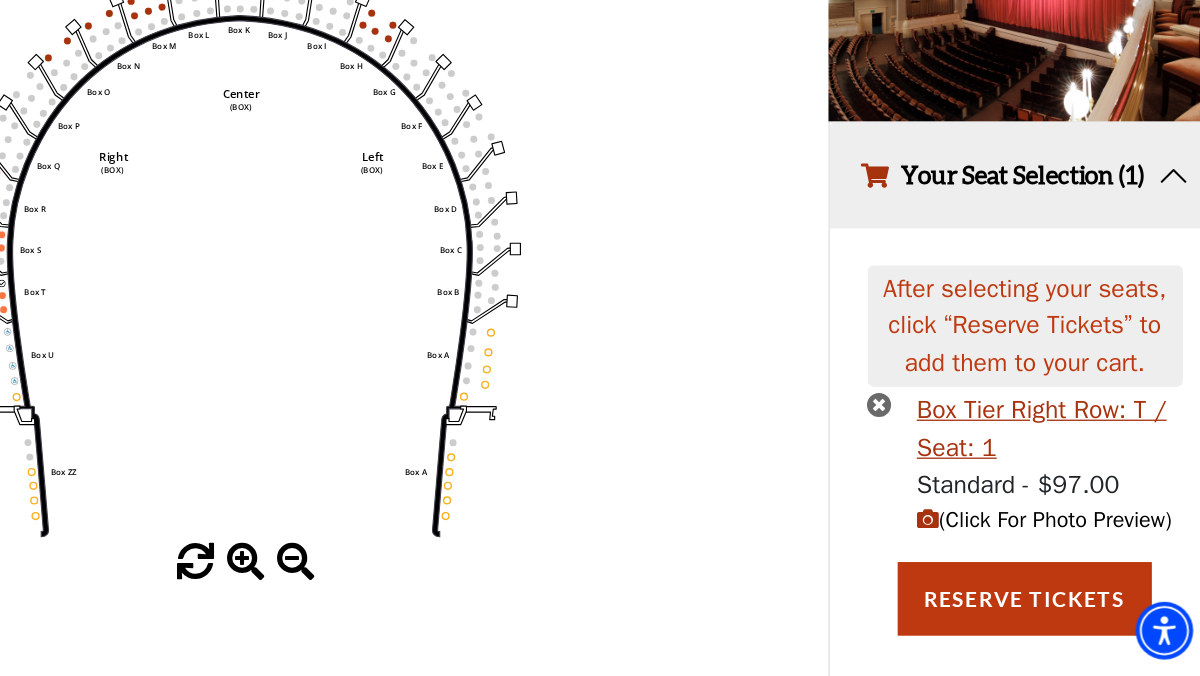 scroll, scrollTop: 121, scrollLeft: 0, axis: vertical 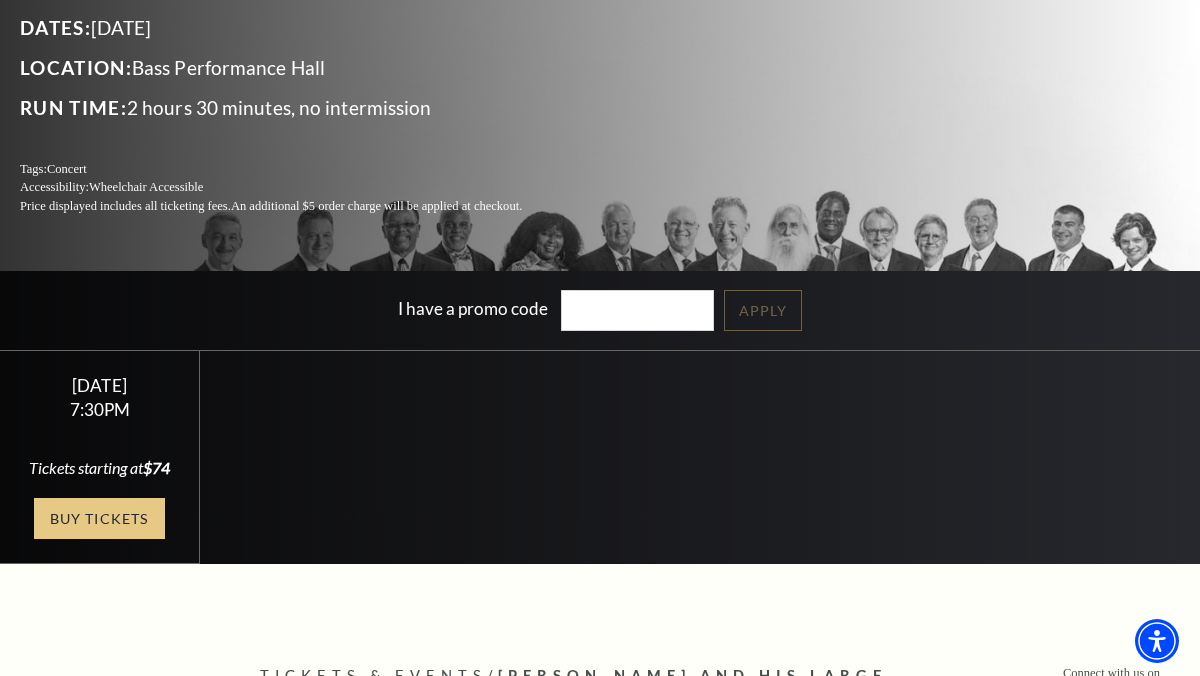 click on "Buy Tickets" at bounding box center [99, 518] 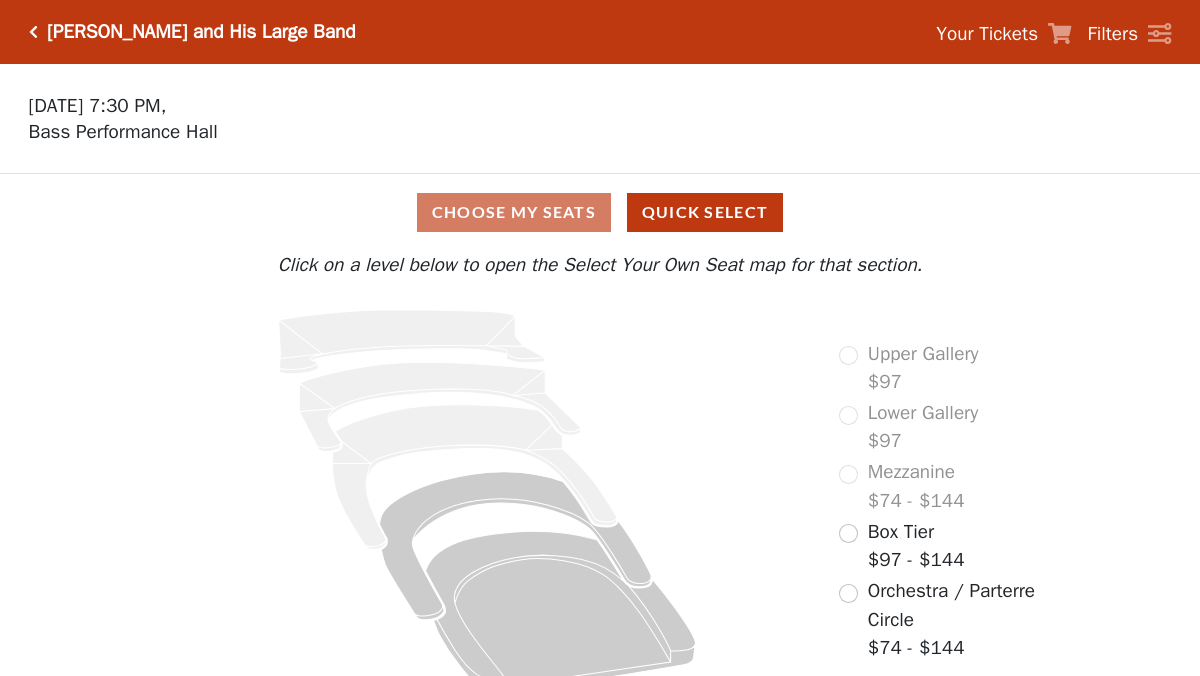 scroll, scrollTop: 0, scrollLeft: 0, axis: both 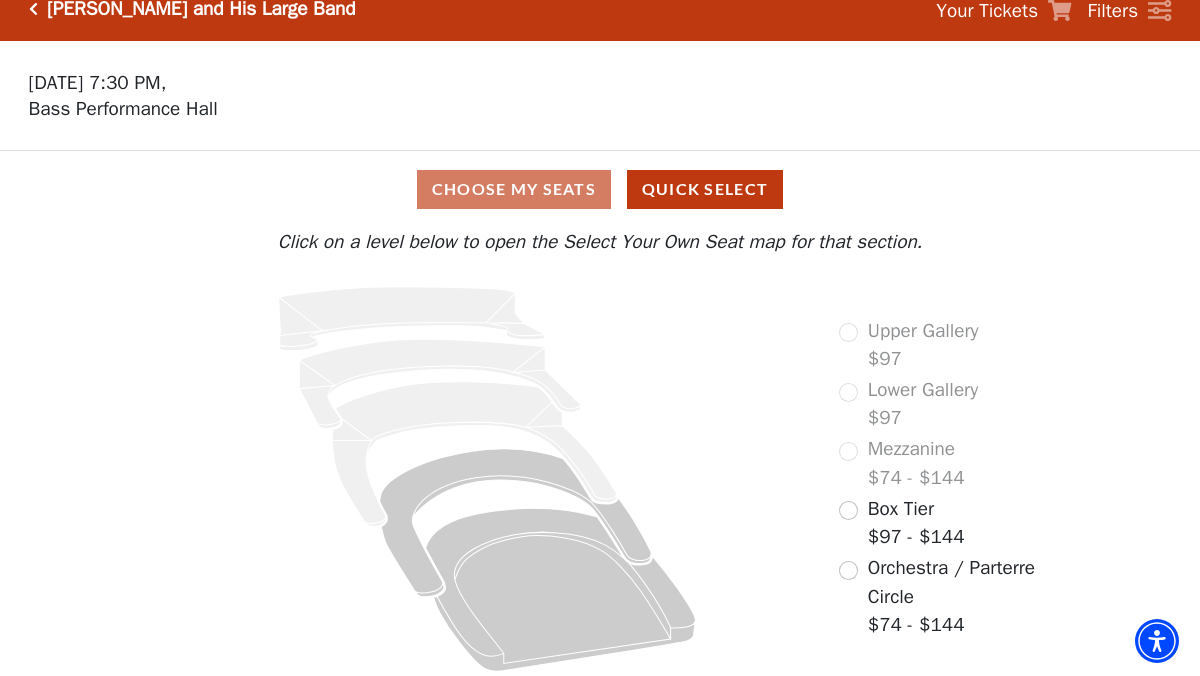 click on "Lower Gallery $97" at bounding box center (908, 404) 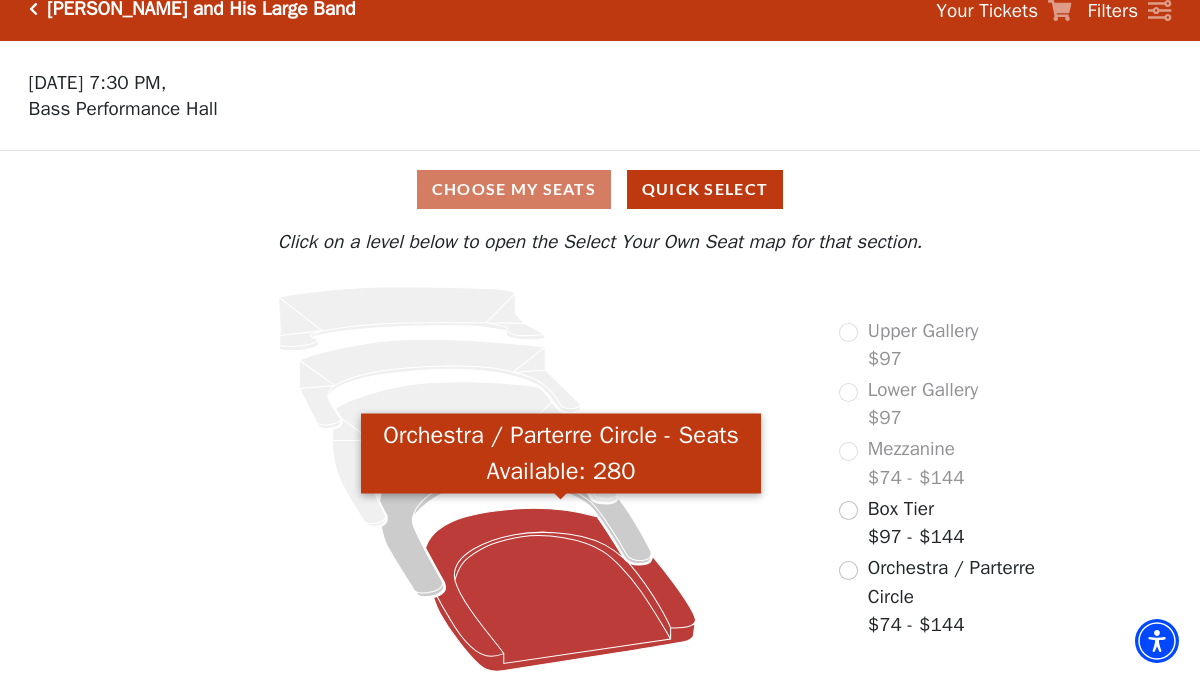 click 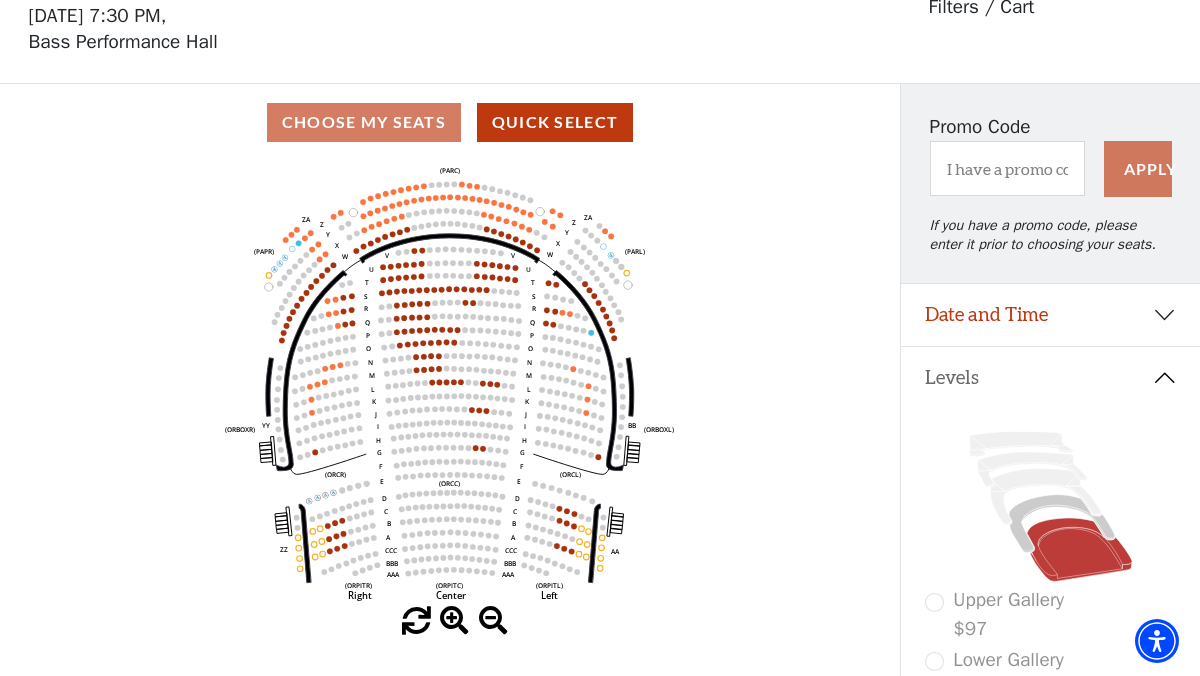 scroll, scrollTop: 92, scrollLeft: 0, axis: vertical 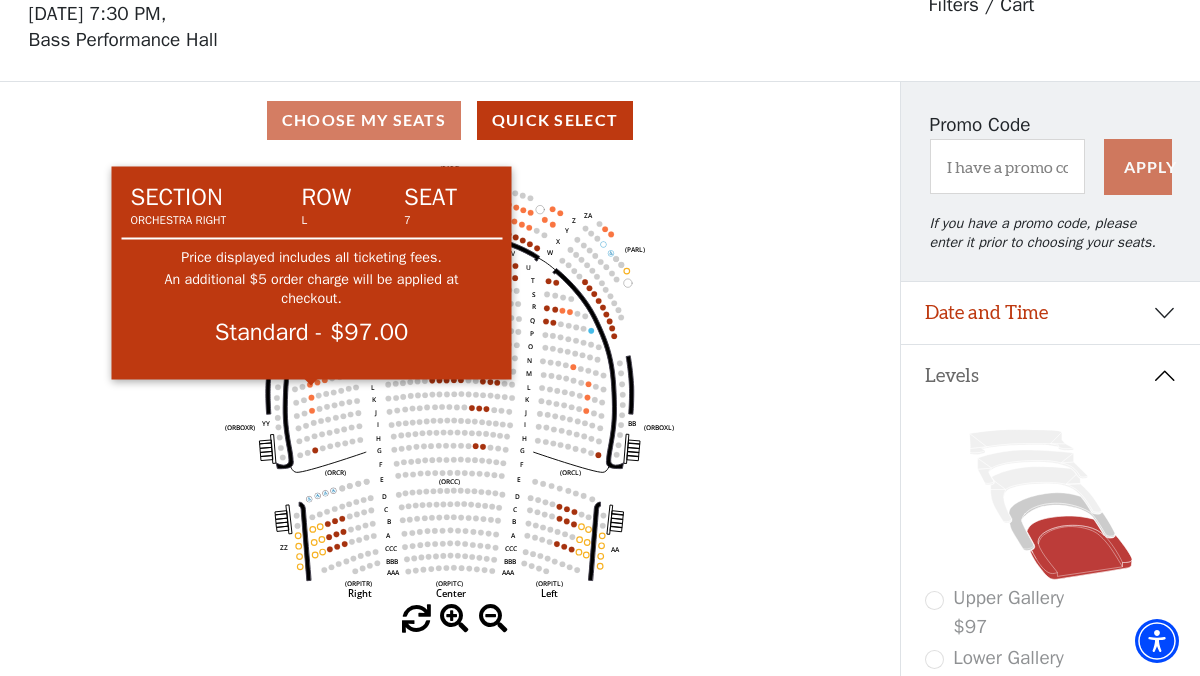 click 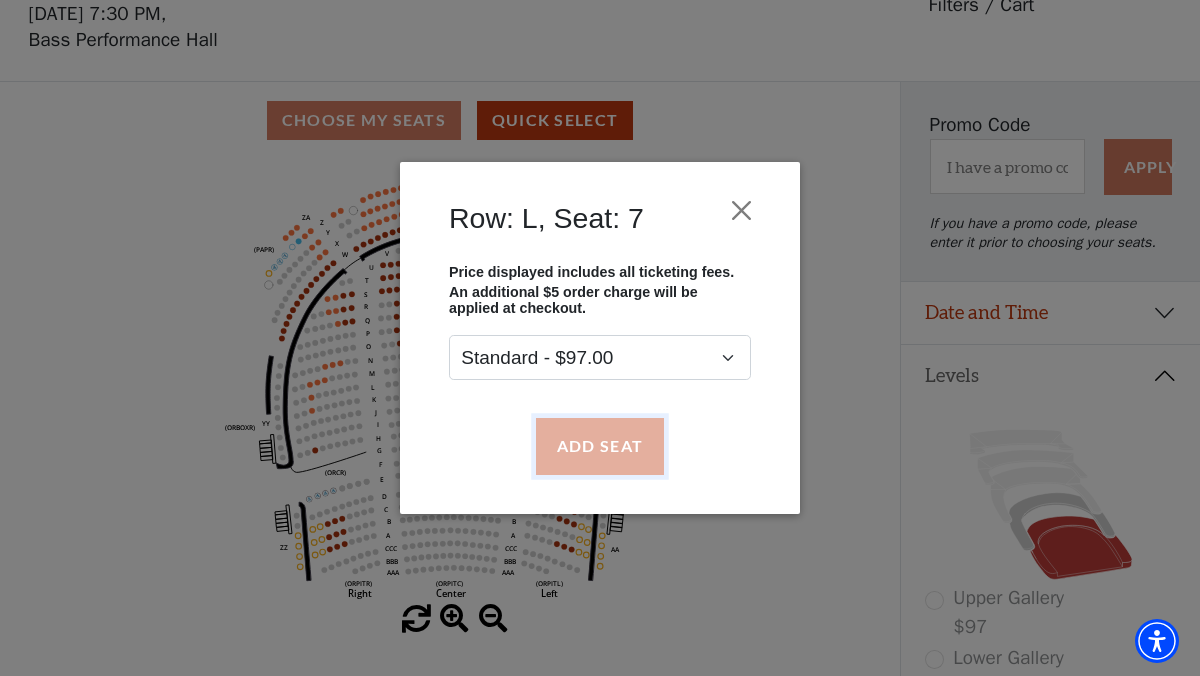 click on "Add Seat" at bounding box center [600, 446] 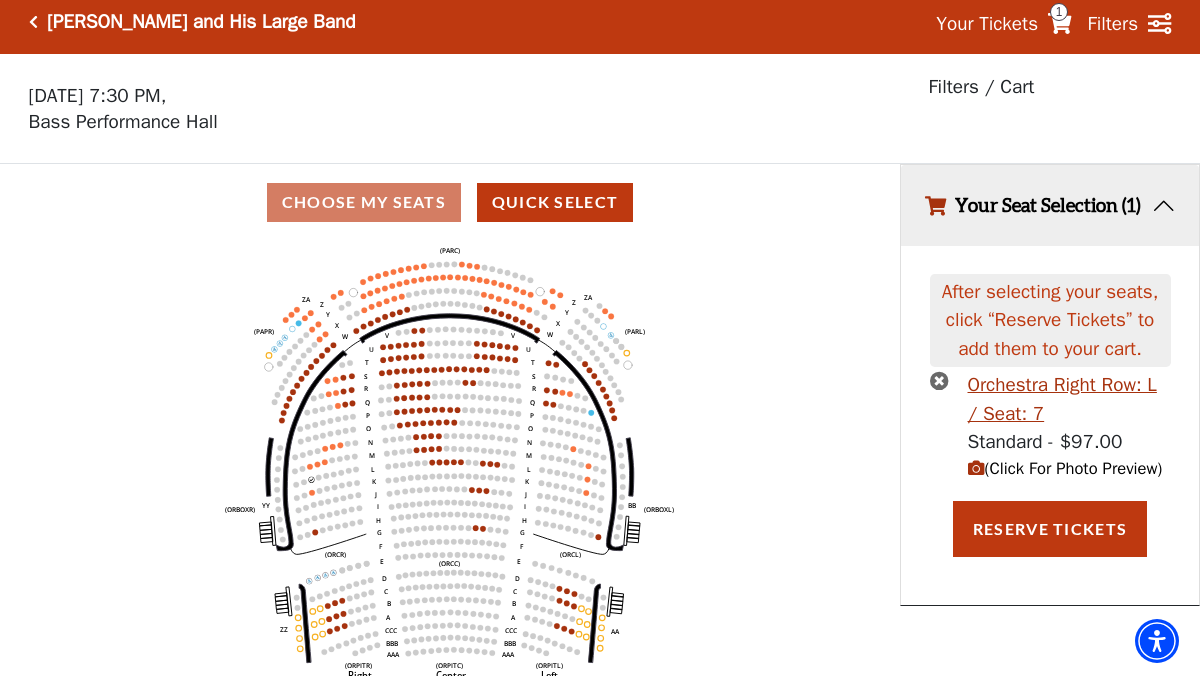 scroll, scrollTop: 0, scrollLeft: 0, axis: both 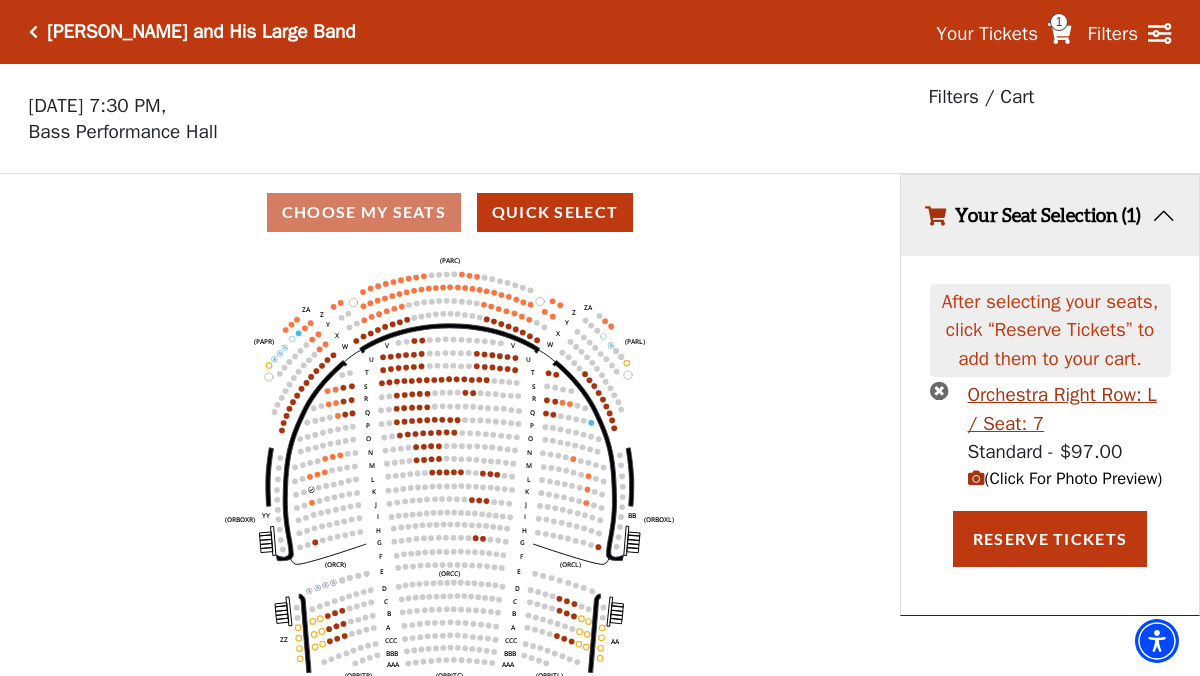 click at bounding box center (976, 478) 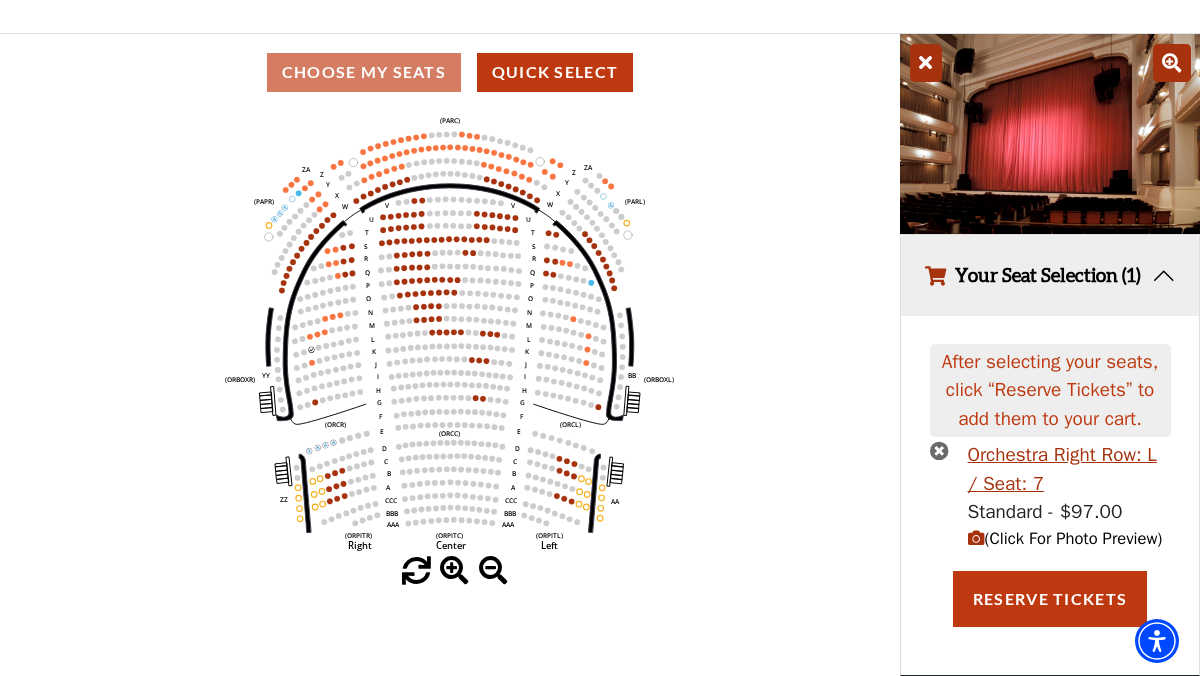 scroll, scrollTop: 186, scrollLeft: 0, axis: vertical 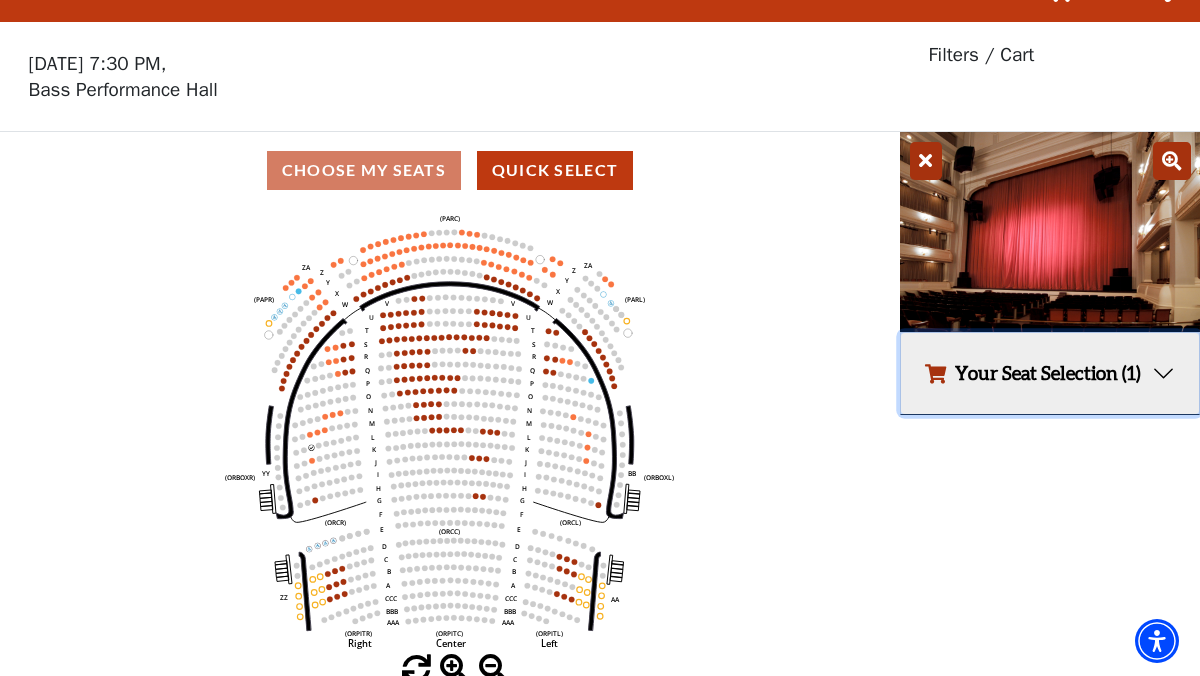 click on "Your Seat Selection (1)" at bounding box center (1050, 373) 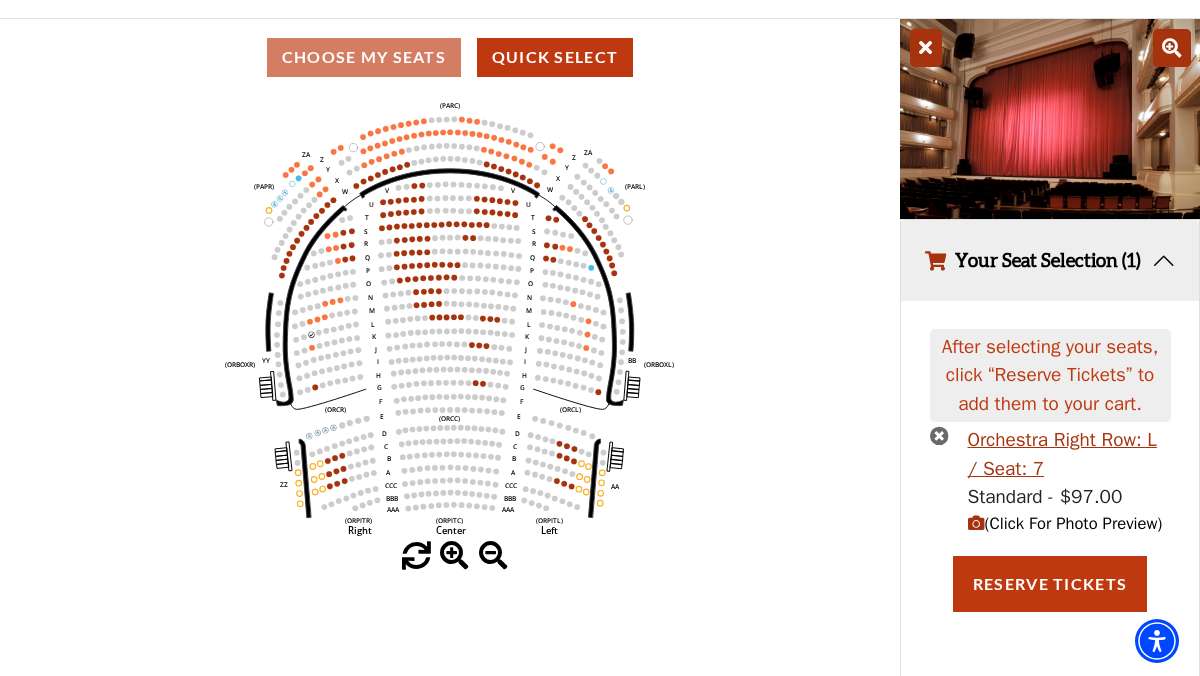 scroll, scrollTop: 186, scrollLeft: 0, axis: vertical 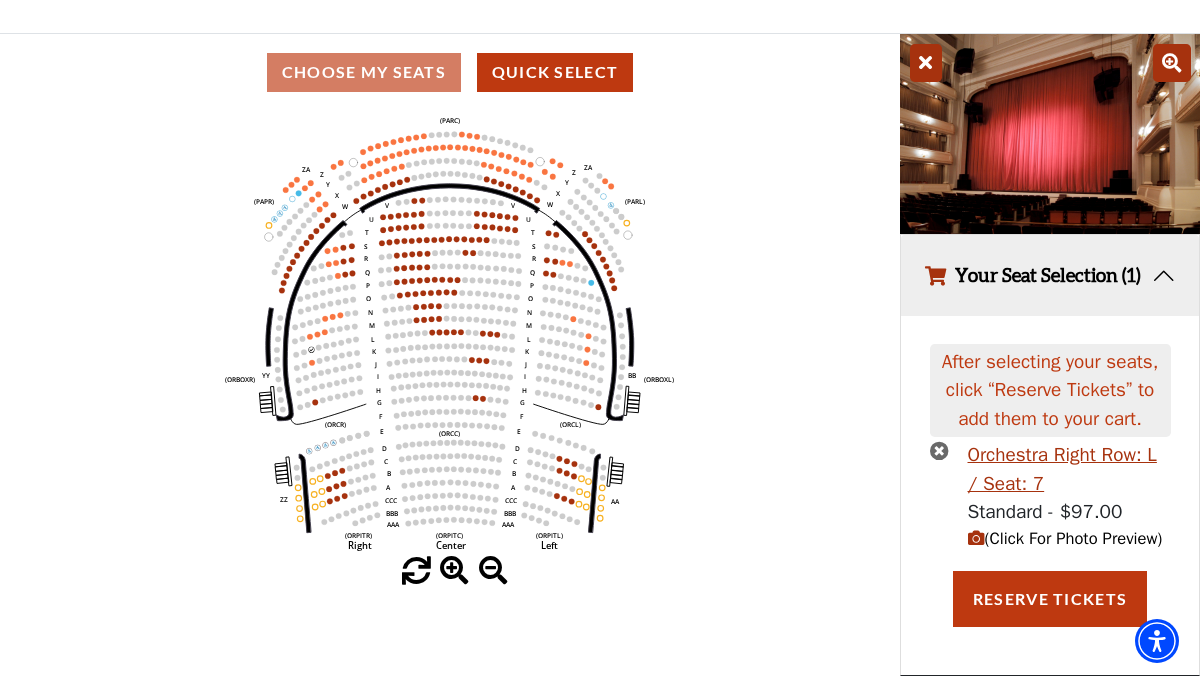 click 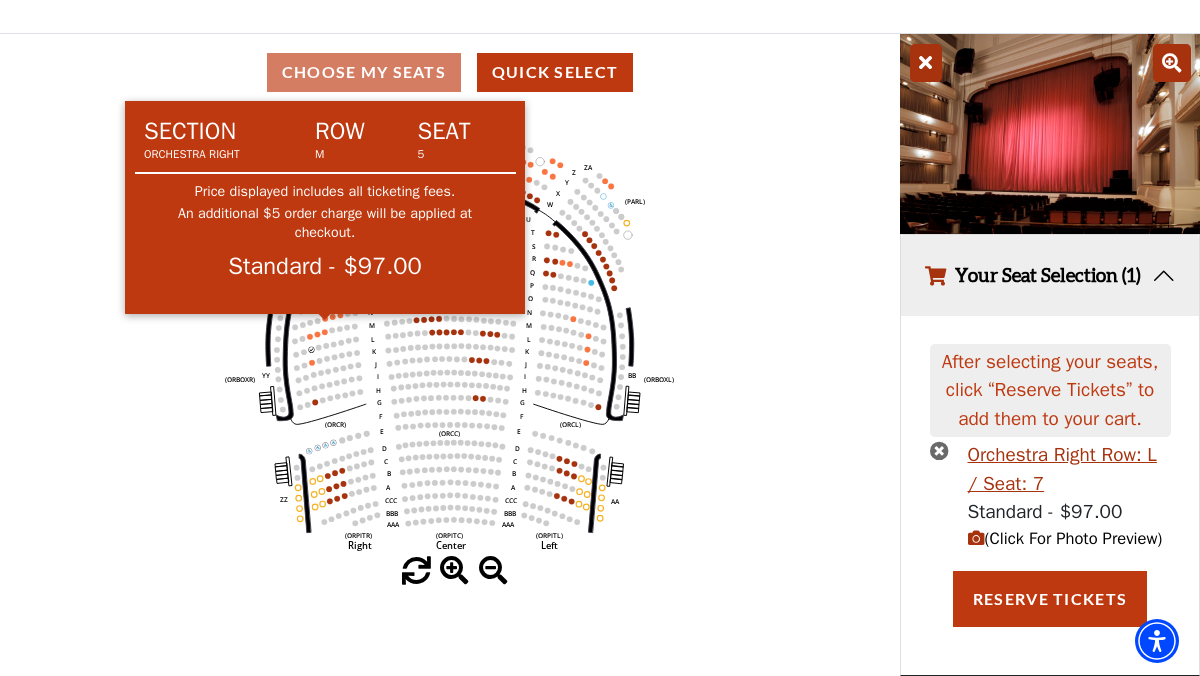 click 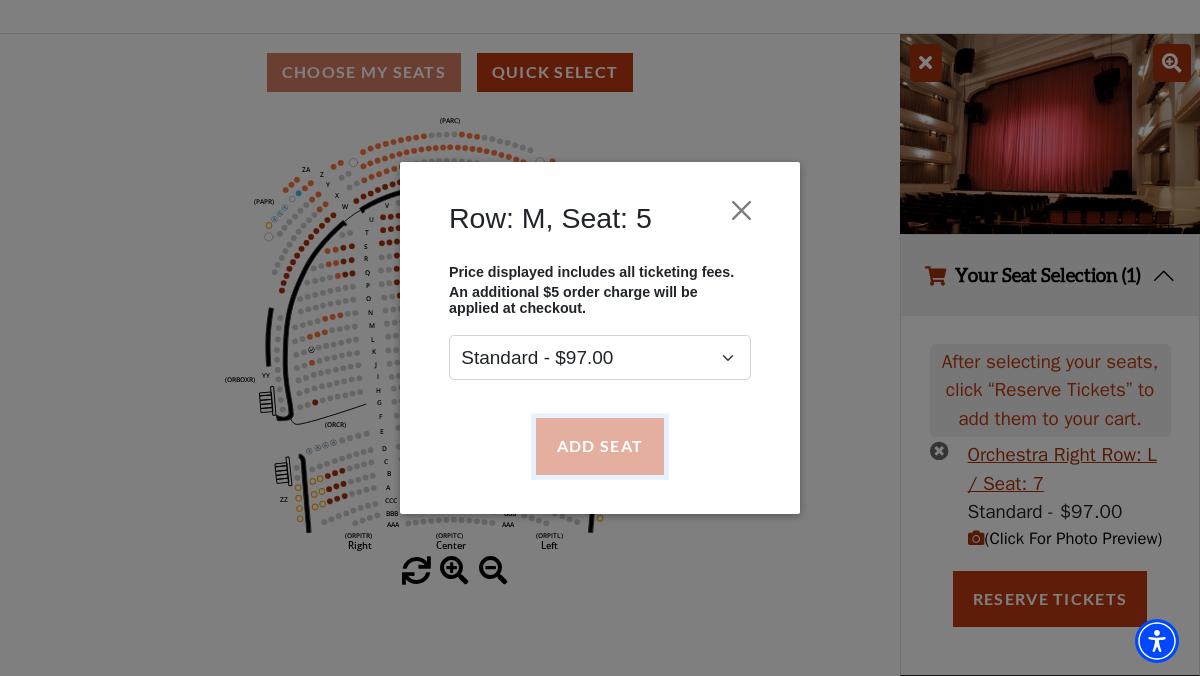 click on "Add Seat" at bounding box center (600, 446) 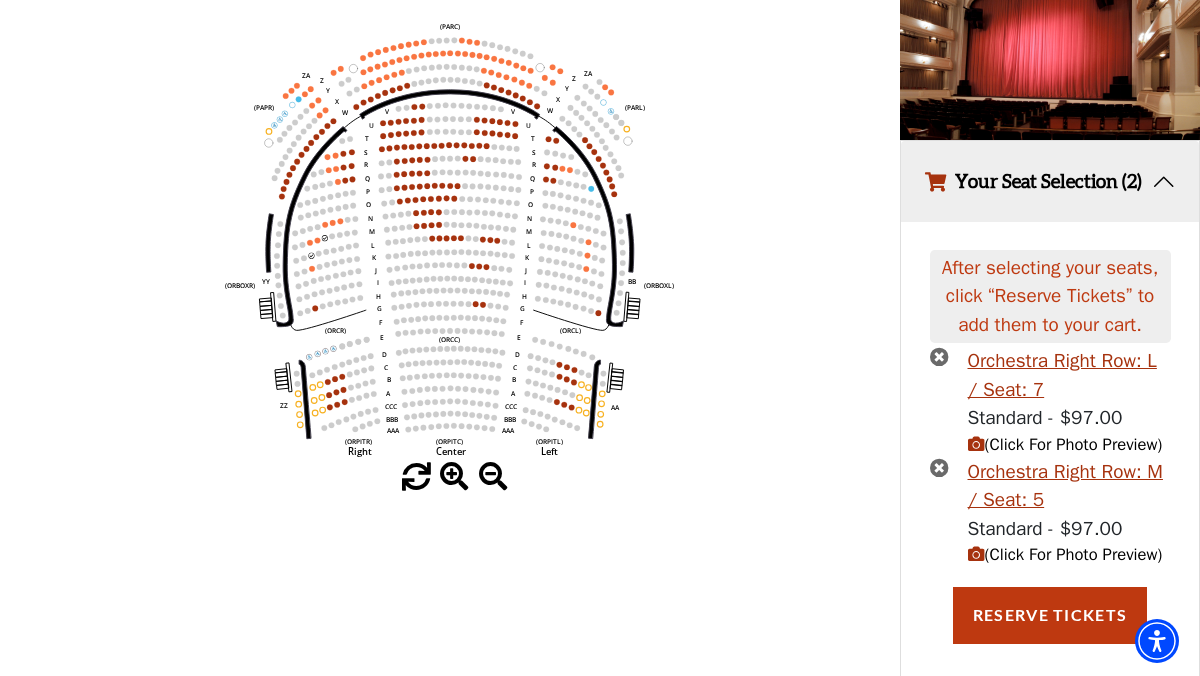 scroll, scrollTop: 273, scrollLeft: 0, axis: vertical 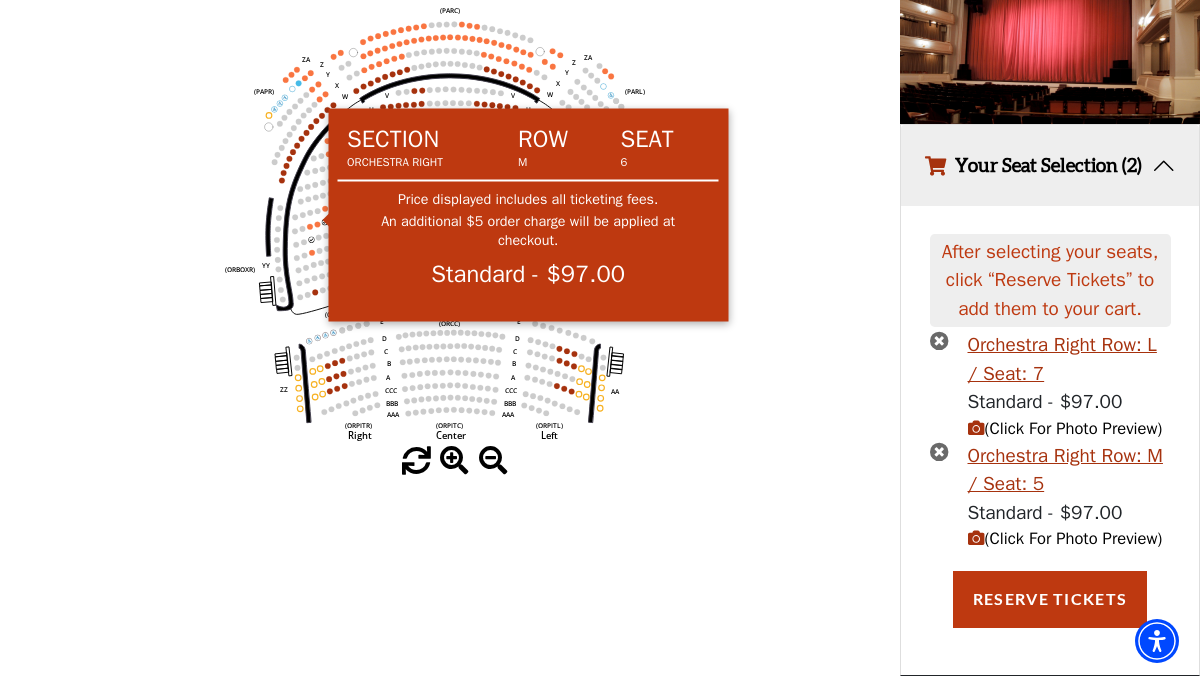 click 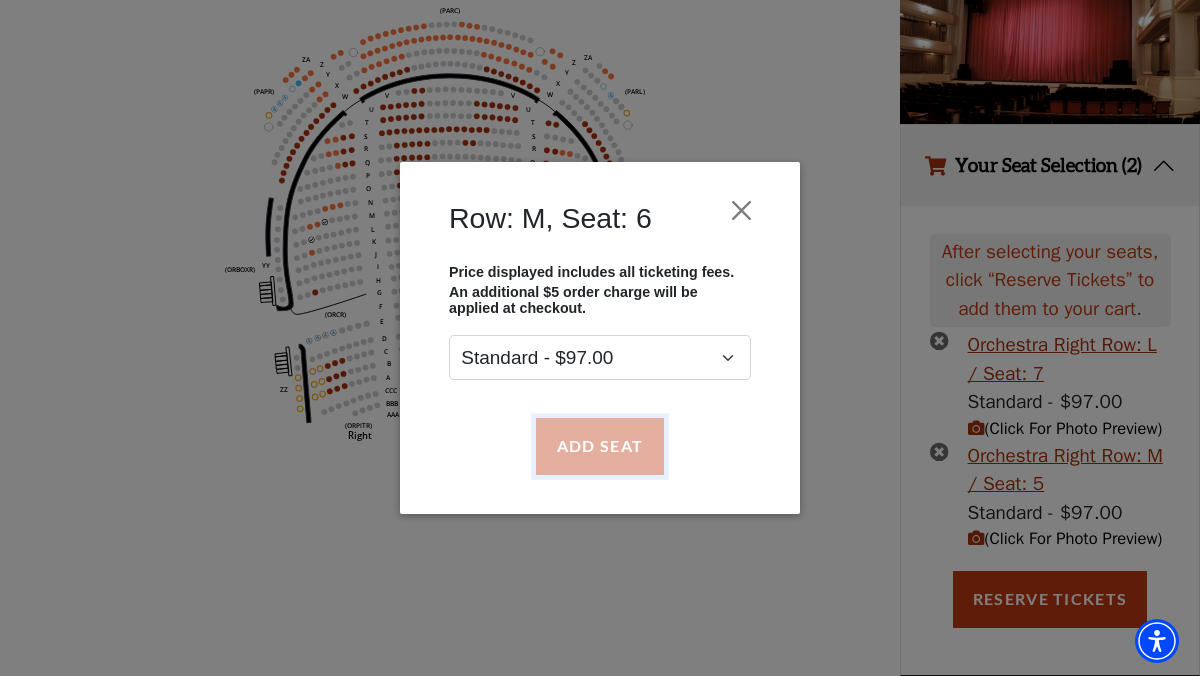 click on "Add Seat" at bounding box center (600, 446) 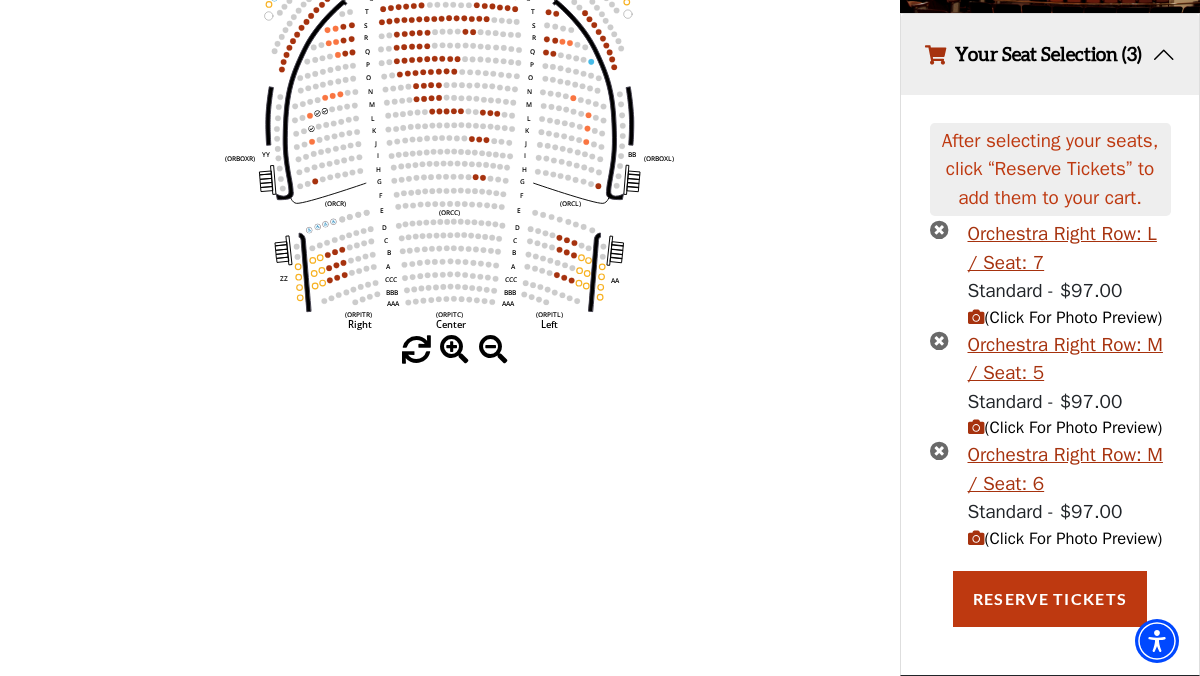 scroll, scrollTop: 408, scrollLeft: 0, axis: vertical 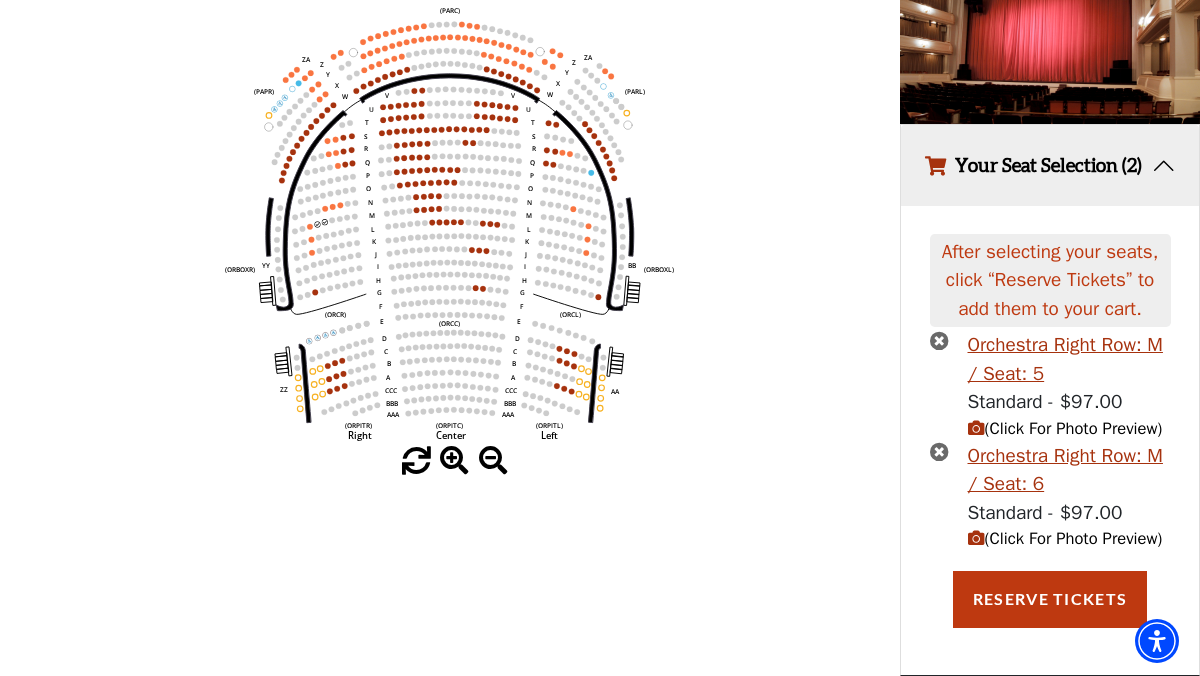 click on "Left   (ORPITL)   Right   (ORPITR)   Center   (ORPITC)   ZZ   AA   YY   BB   ZA   ZA   (ORCL)   (ORCR)   (ORCC)   (ORBOXL)   (ORBOXR)   (PARL)   (PAPR)   (PARC)   Z   Y   X   W   Z   Y   X   W   V   U   T   S   R   Q   P   O   N   M   L   K   J   I   H   G   F   E   D   C   B   A   CCC   BBB   AAA   V   U   T   S   R   Q   P   O   N   M   L   K   J   I   H   G   F   E   D   C   B   A   CCC   BBB   AAA" 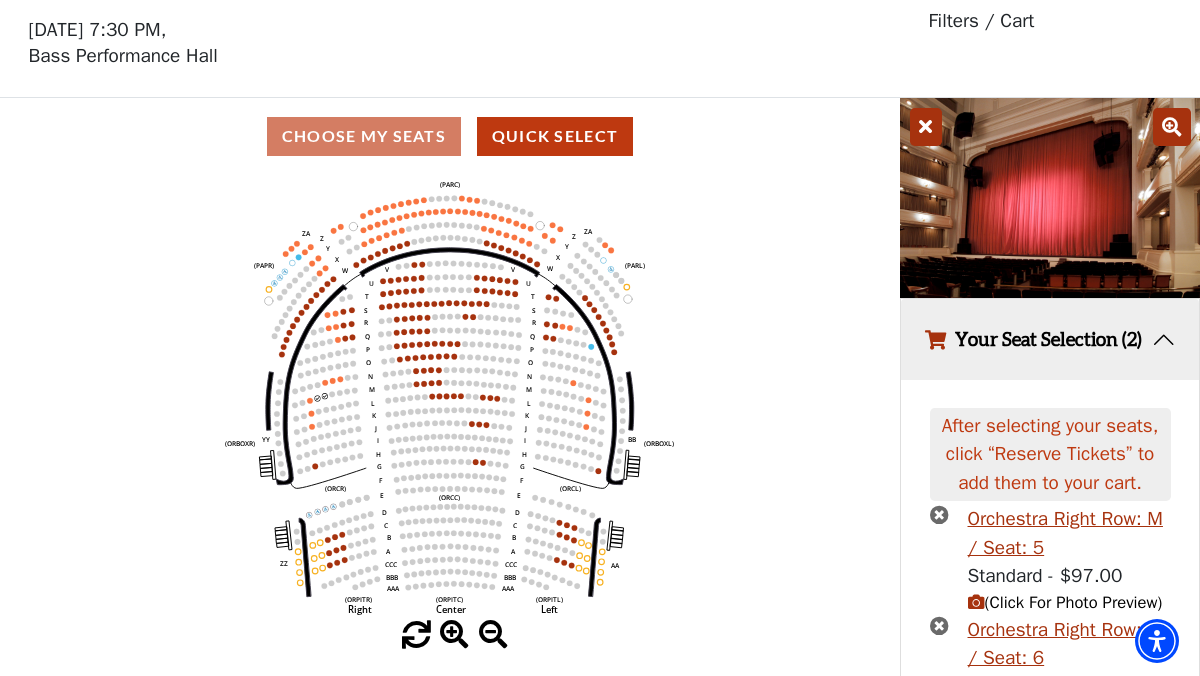 scroll, scrollTop: 60, scrollLeft: 0, axis: vertical 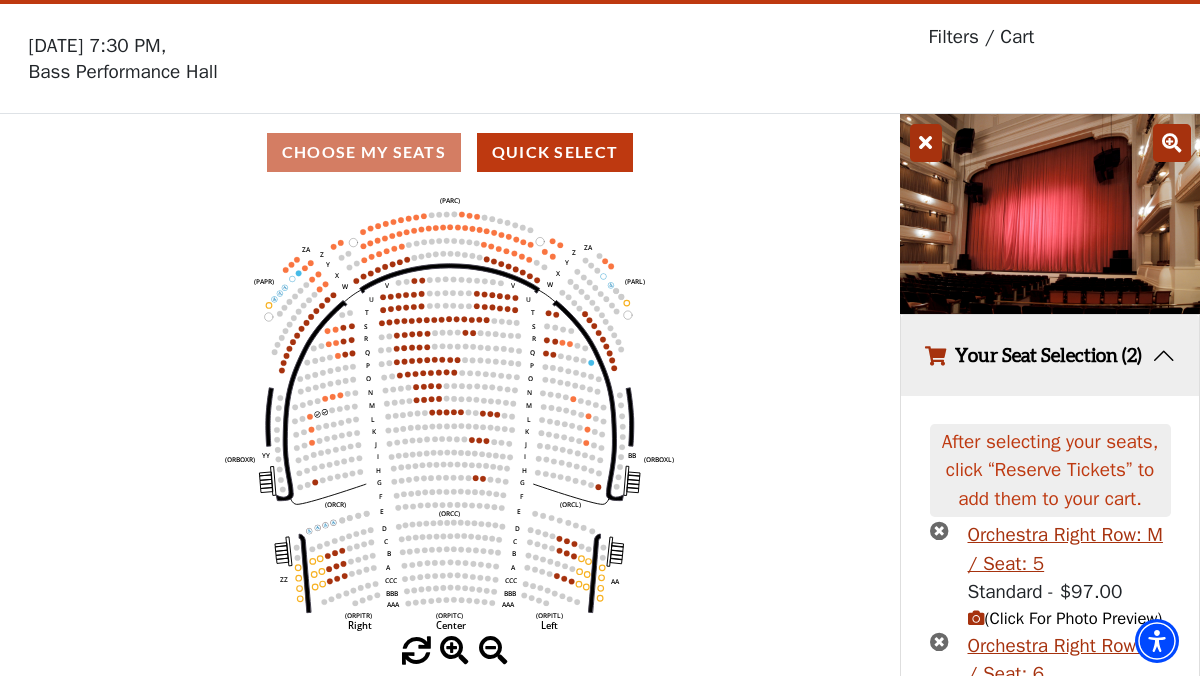 click on "Choose My Seats
Quick Select" at bounding box center [450, 152] 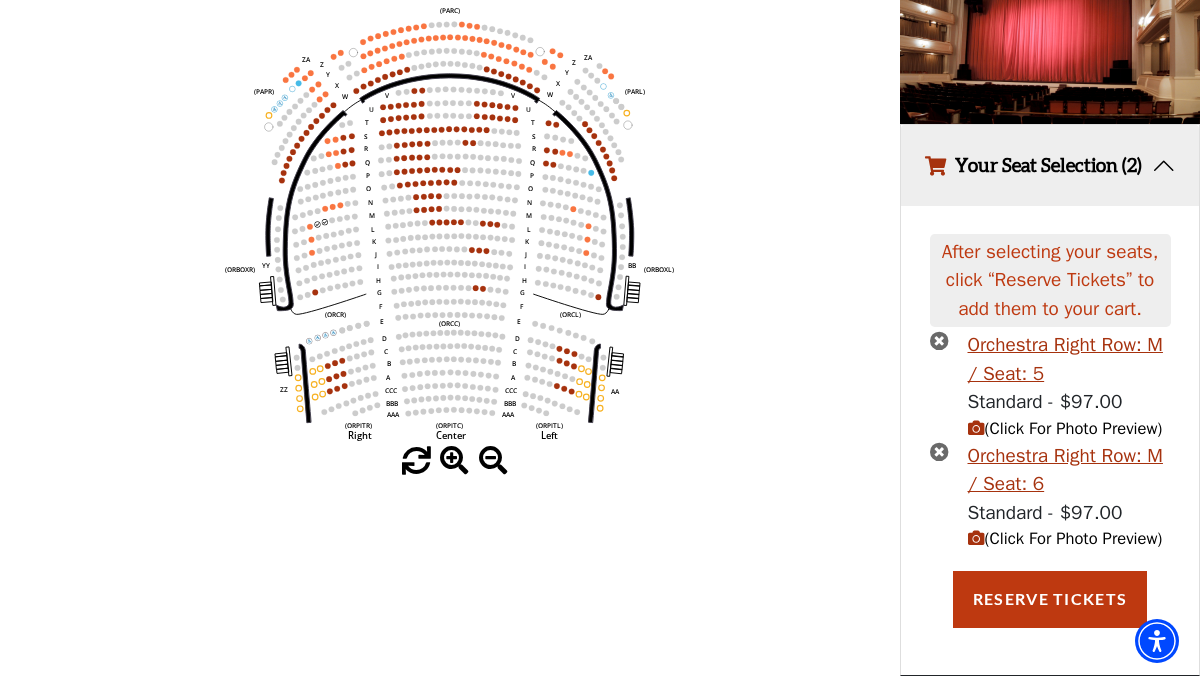 scroll, scrollTop: 303, scrollLeft: 0, axis: vertical 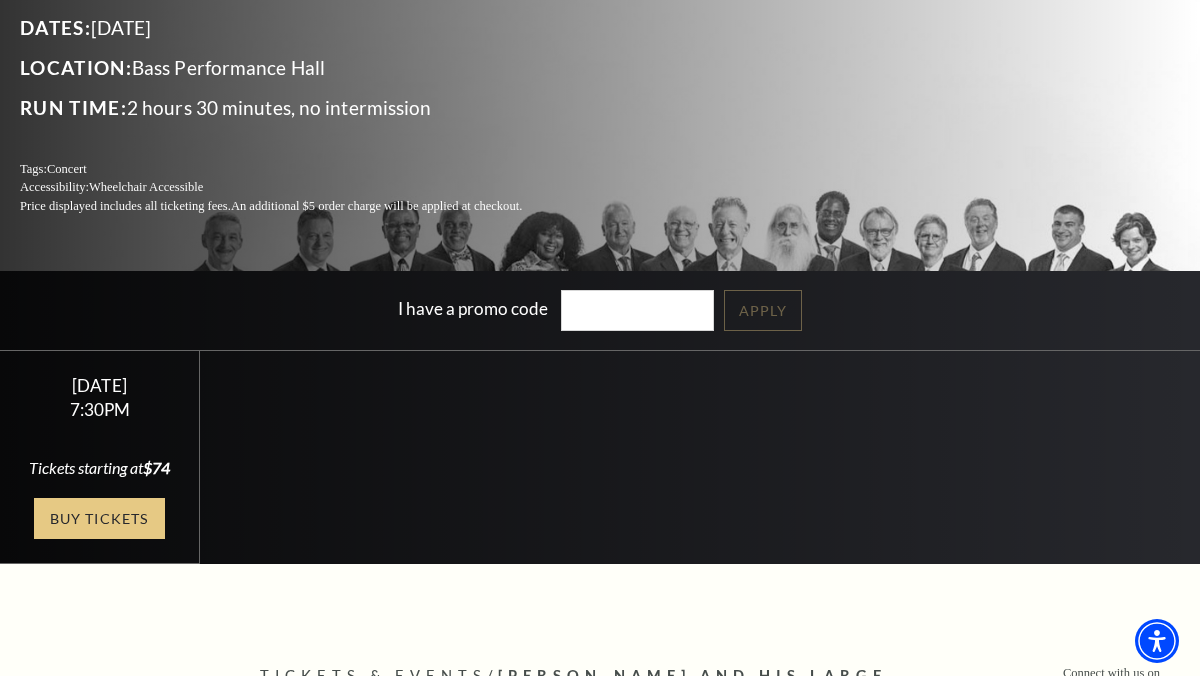 click on "Buy Tickets" at bounding box center (99, 518) 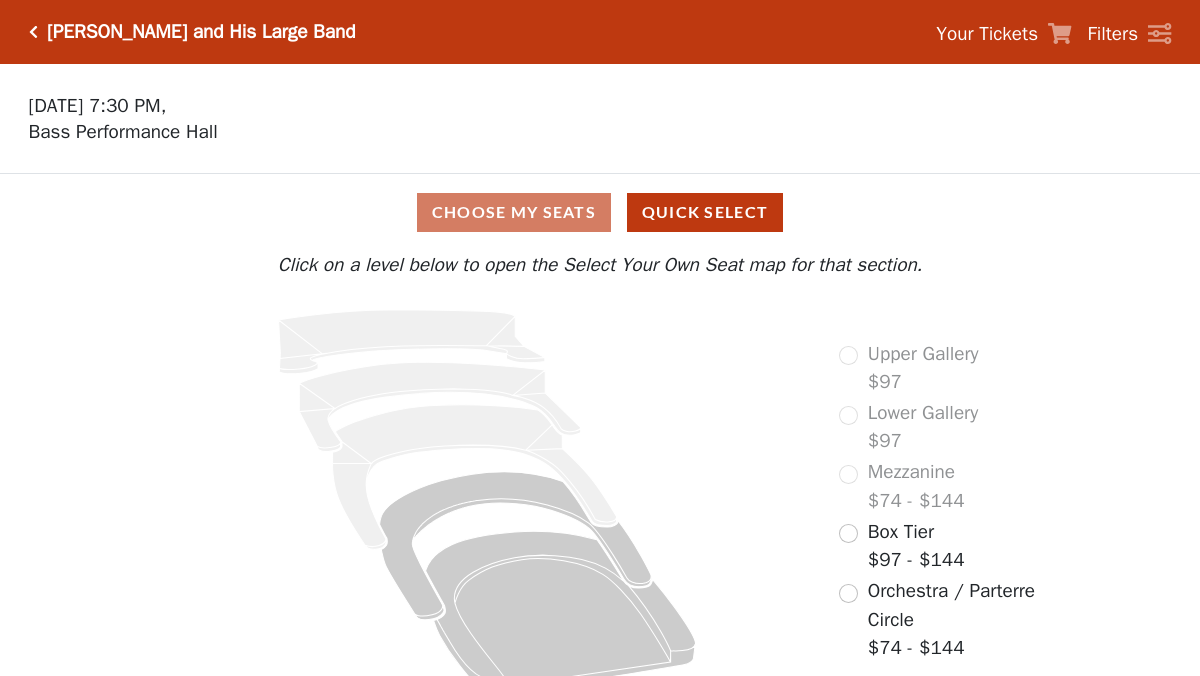 scroll, scrollTop: 0, scrollLeft: 0, axis: both 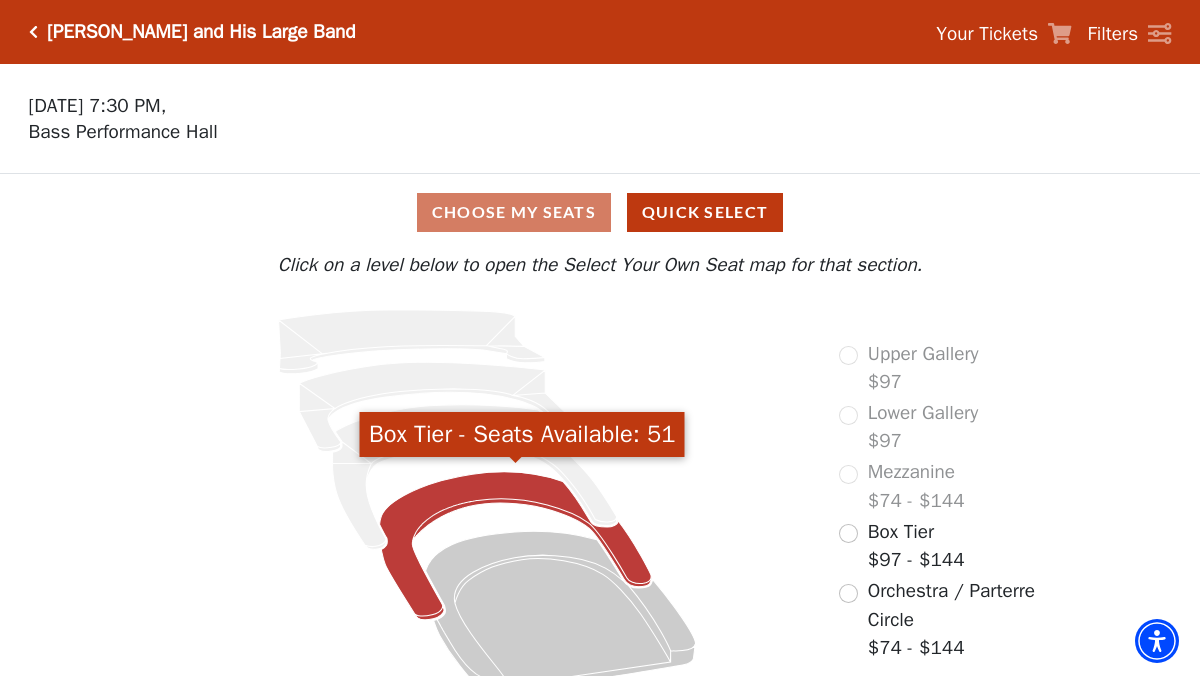 click 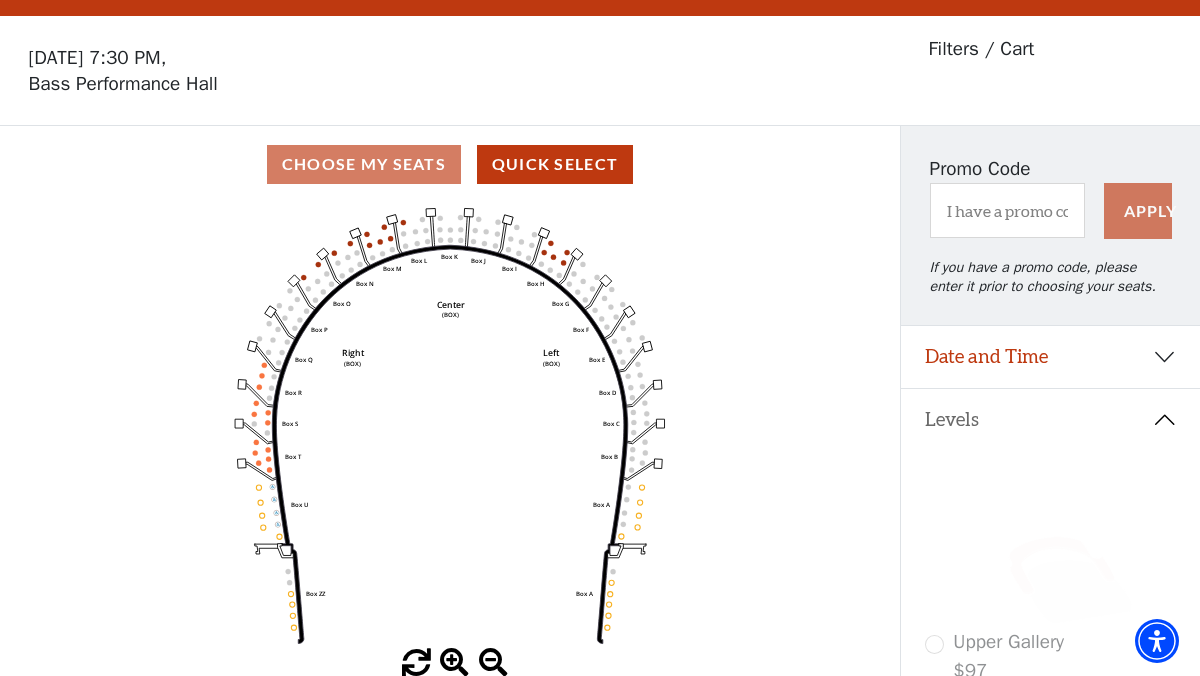 scroll, scrollTop: 92, scrollLeft: 0, axis: vertical 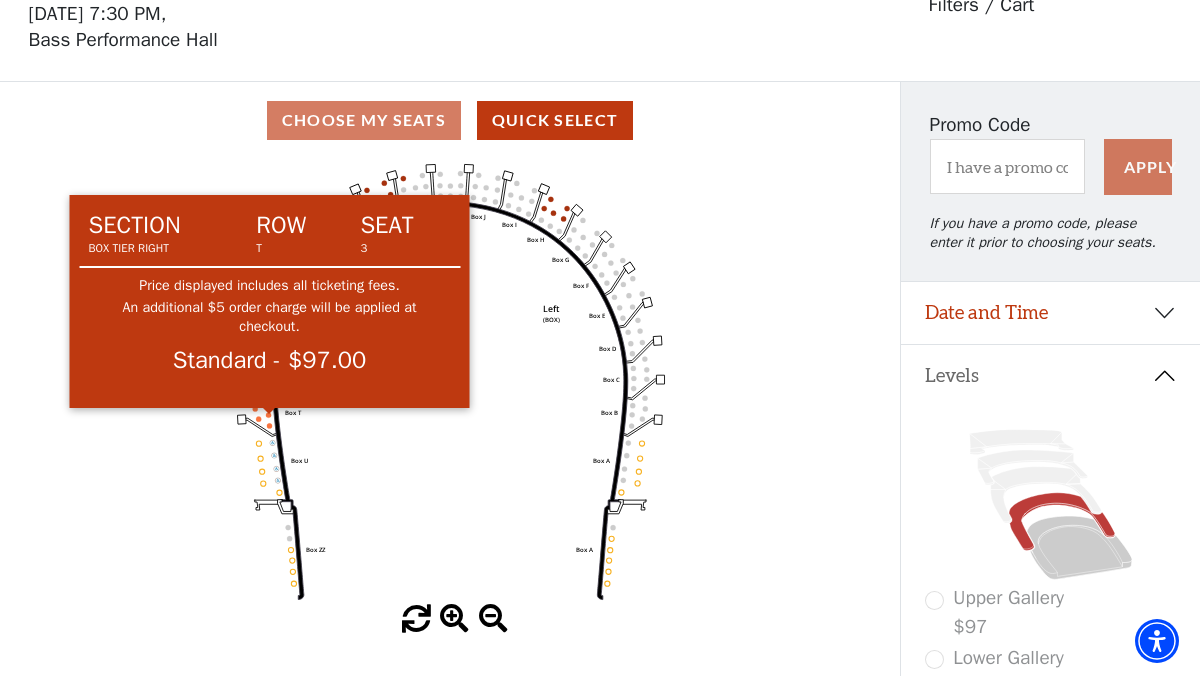 click 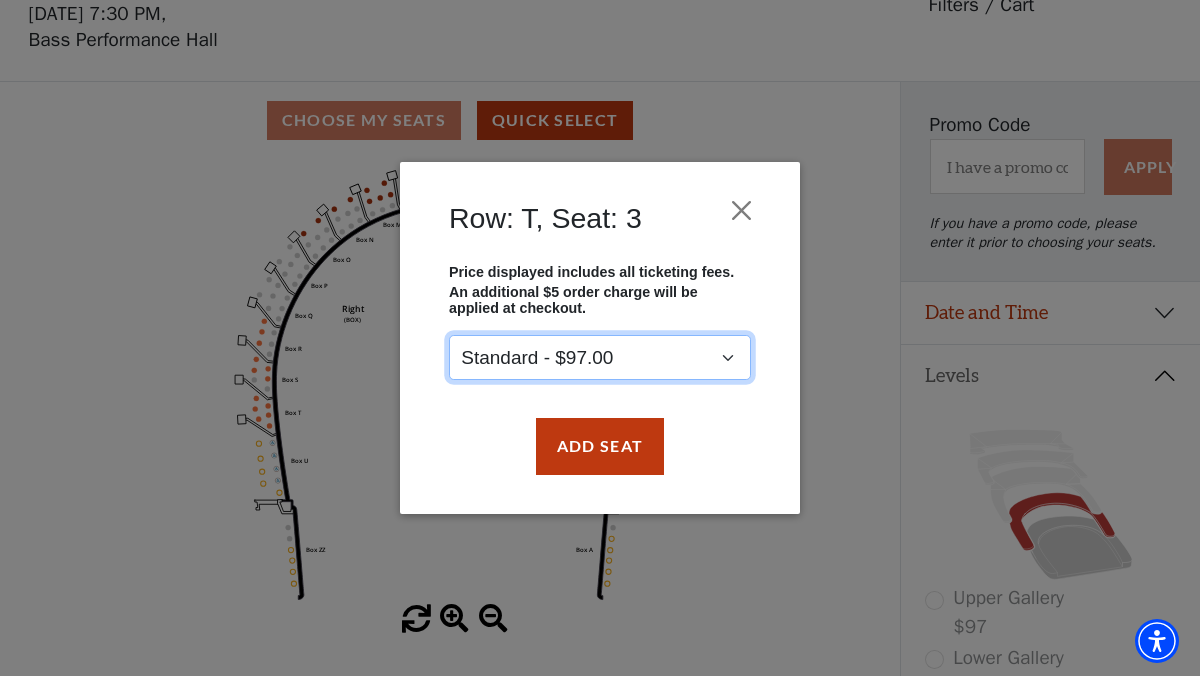 click on "Standard - $97.00" at bounding box center (600, 358) 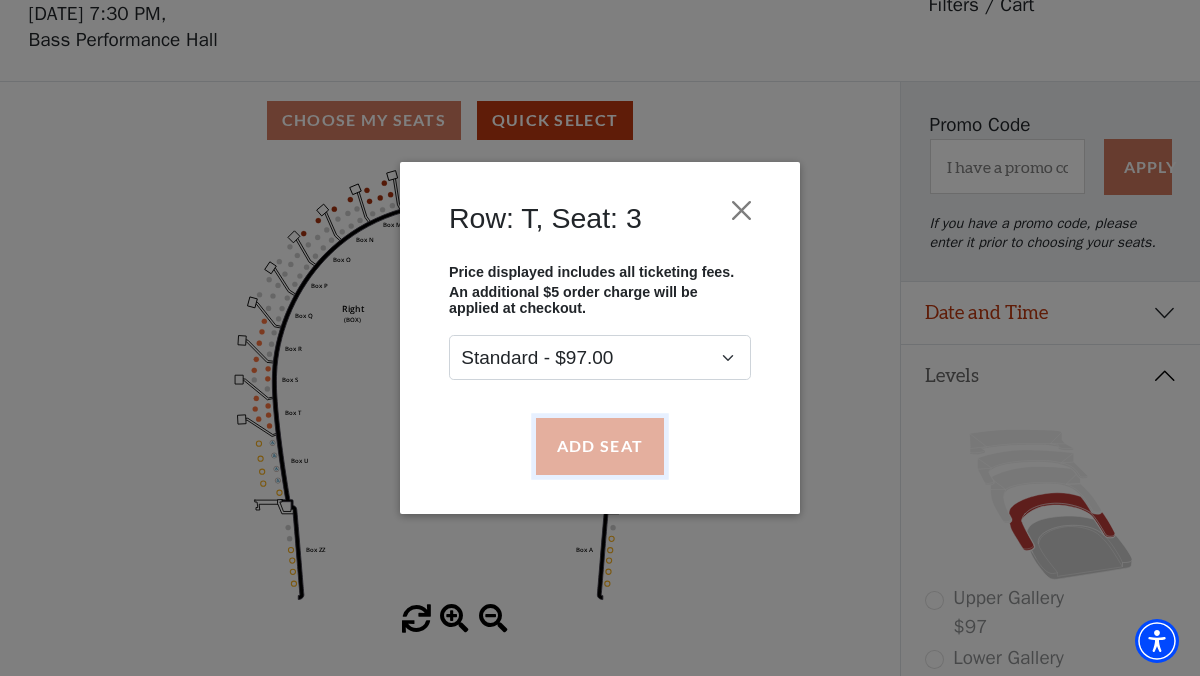 click on "Add Seat" at bounding box center [600, 446] 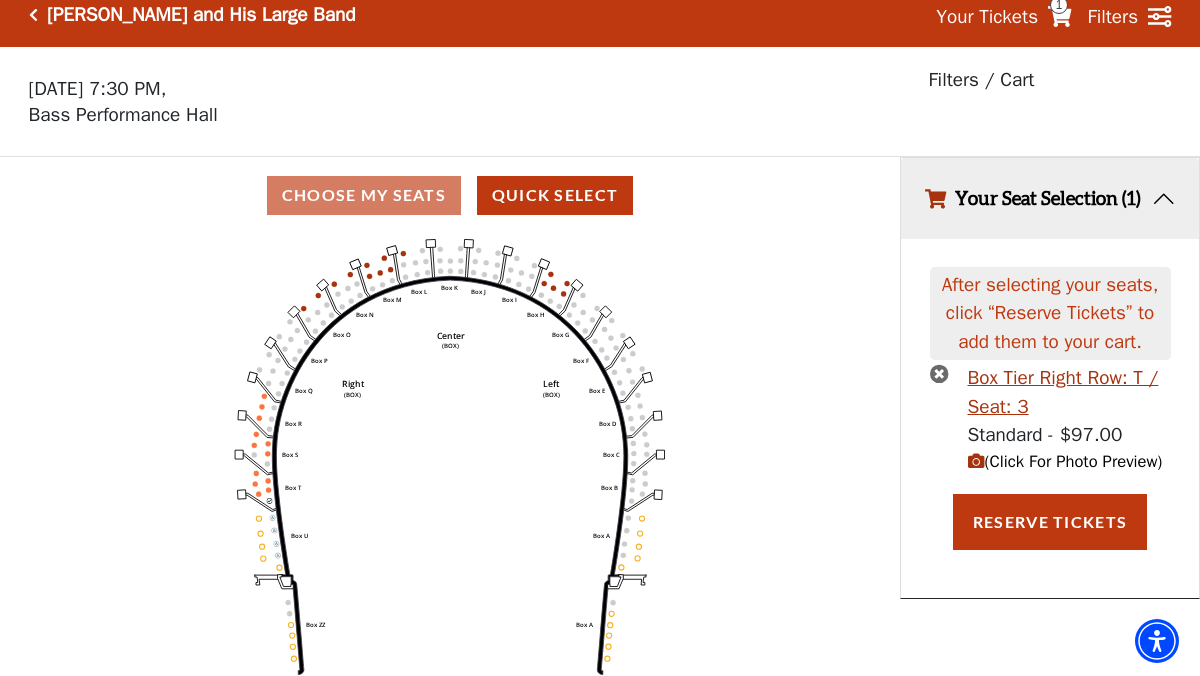scroll, scrollTop: 0, scrollLeft: 0, axis: both 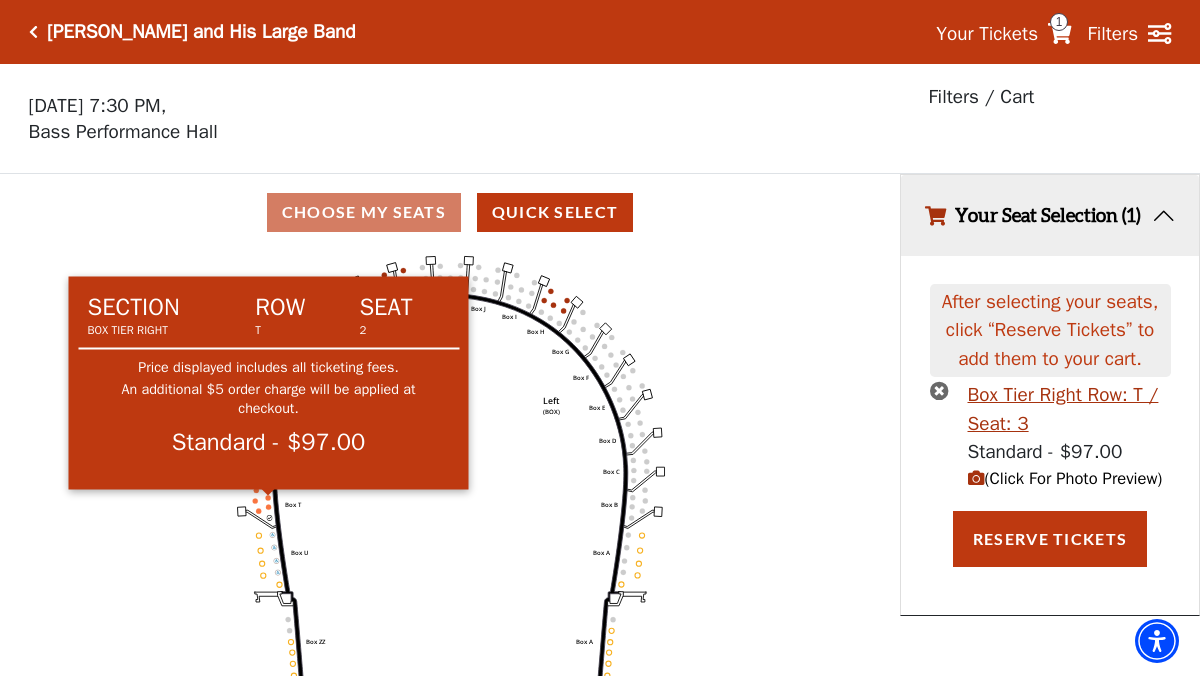 click 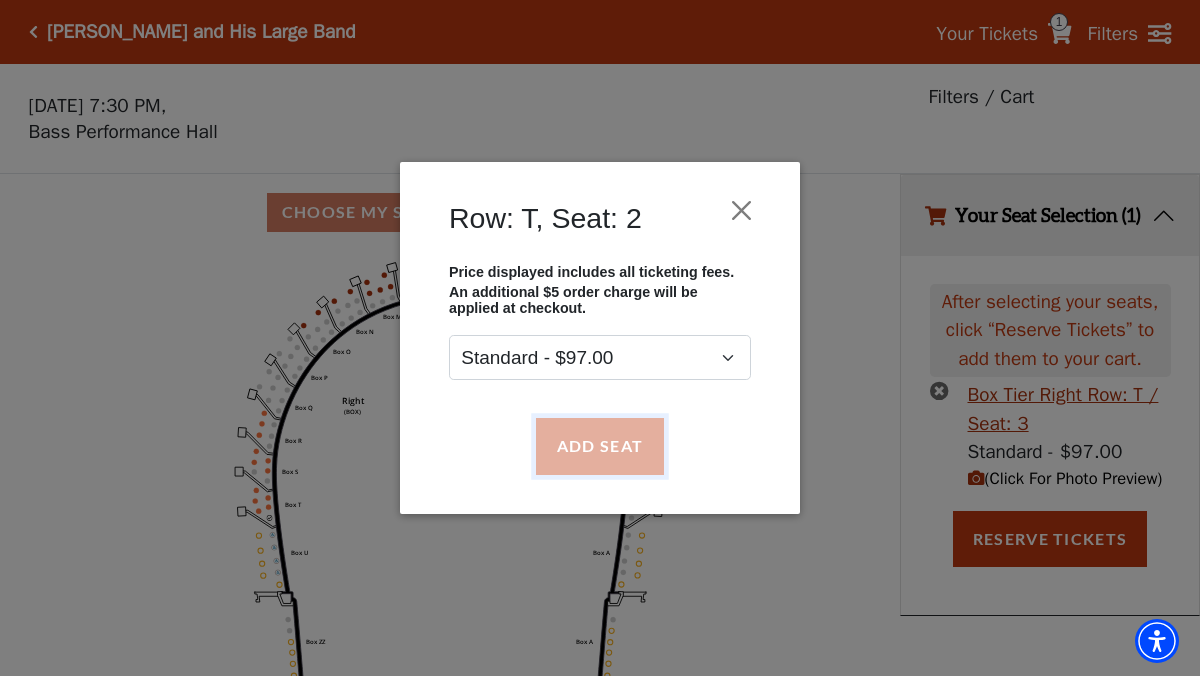 click on "Add Seat" at bounding box center (600, 446) 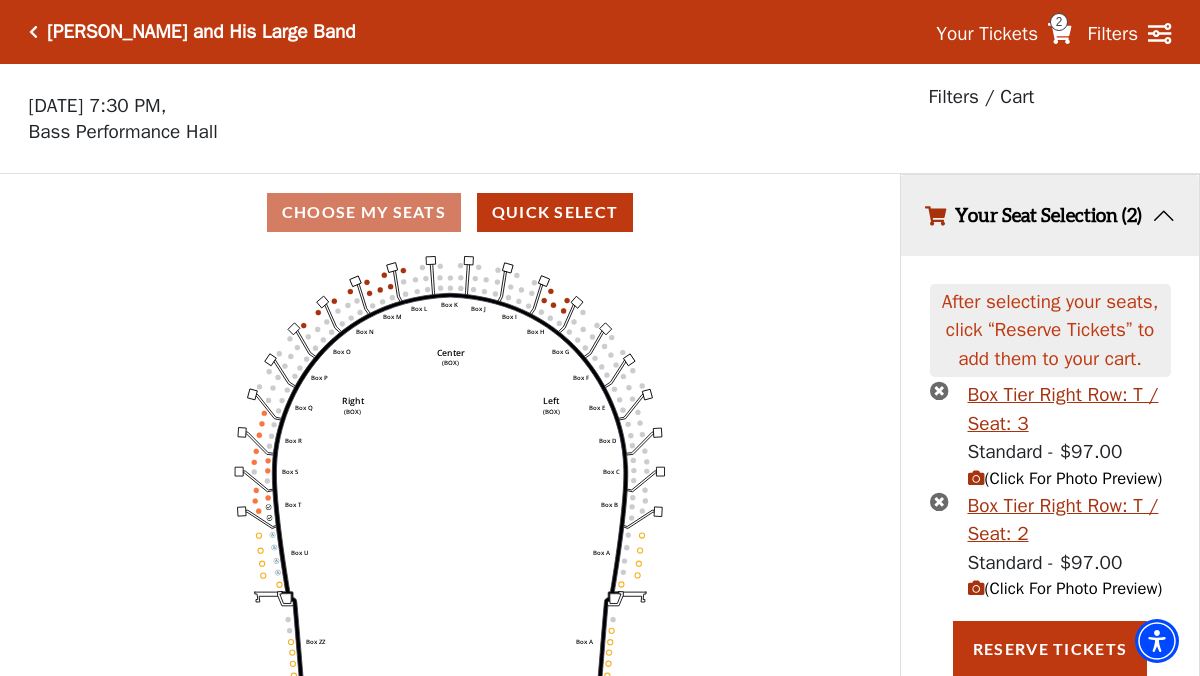 scroll, scrollTop: 73, scrollLeft: 0, axis: vertical 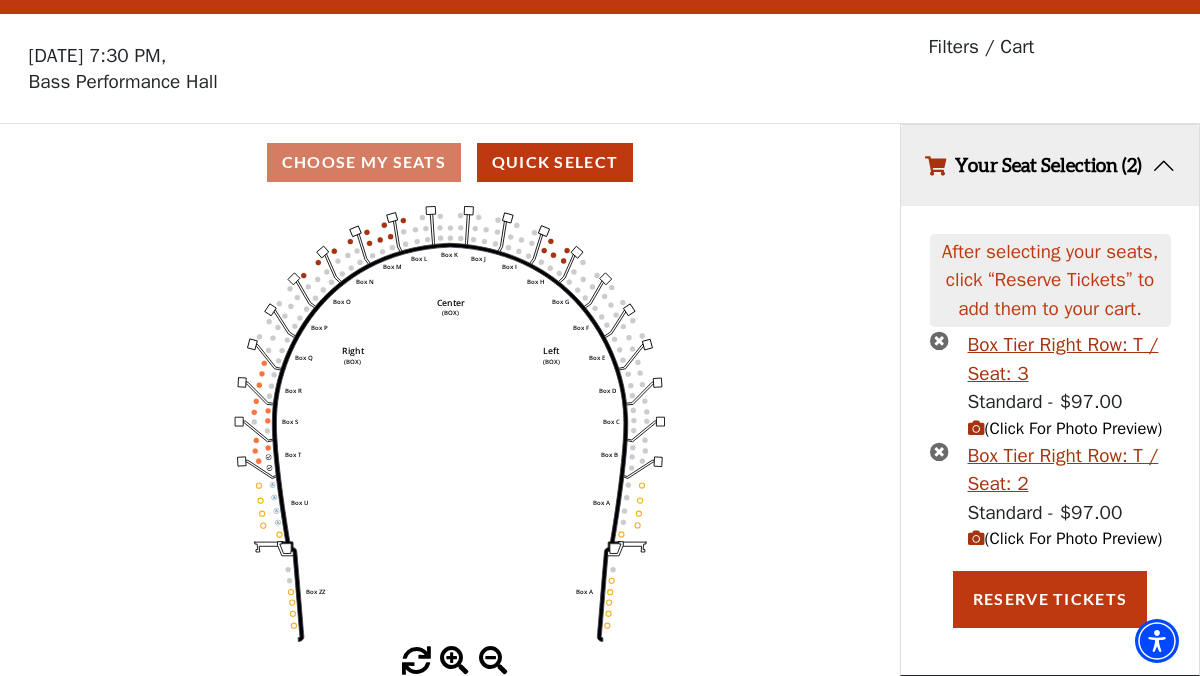 click at bounding box center [976, 538] 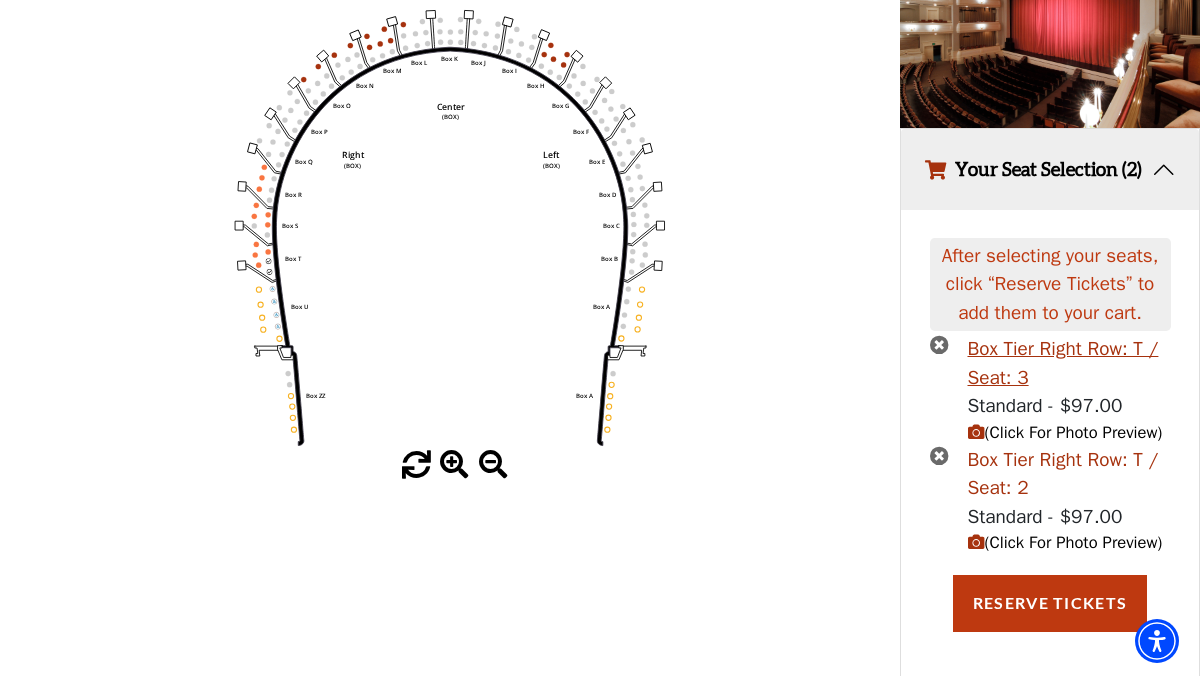 scroll, scrollTop: 269, scrollLeft: 0, axis: vertical 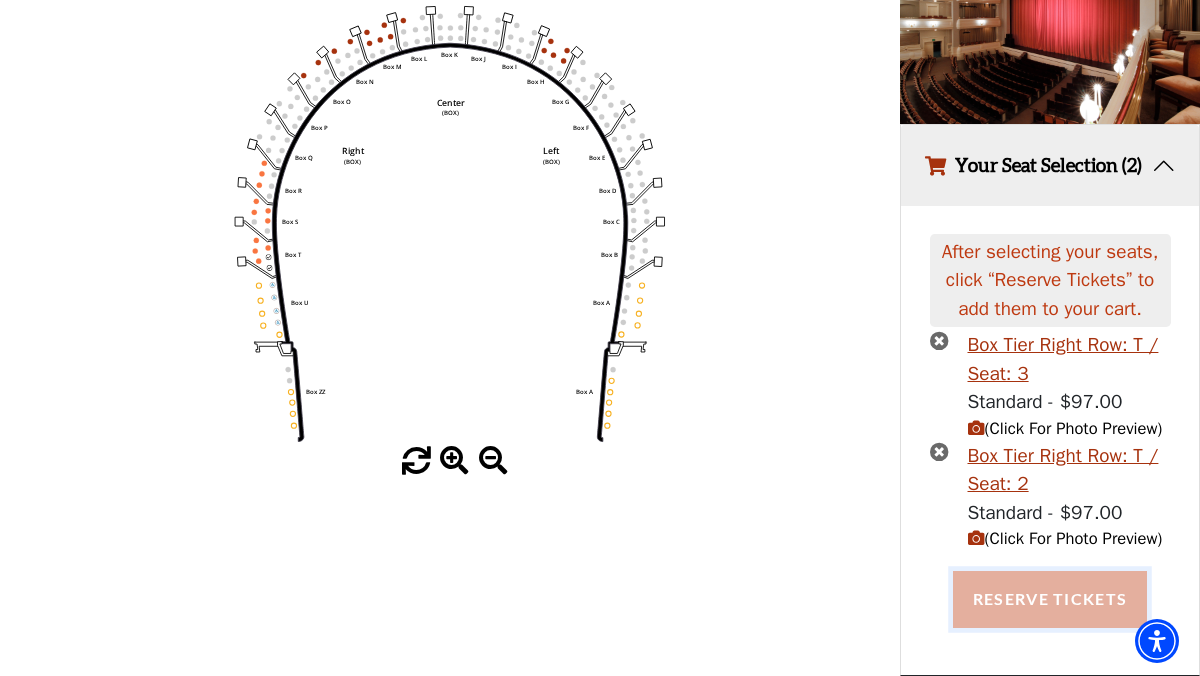 click on "Reserve Tickets" at bounding box center [1050, 599] 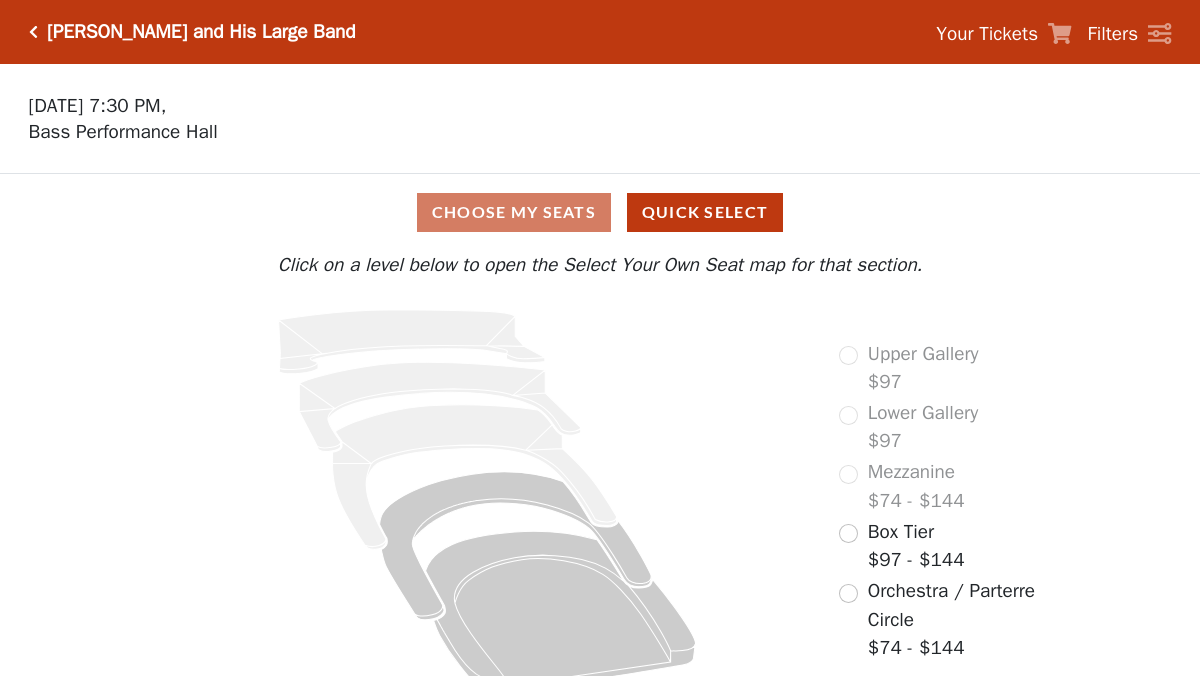 scroll, scrollTop: 0, scrollLeft: 0, axis: both 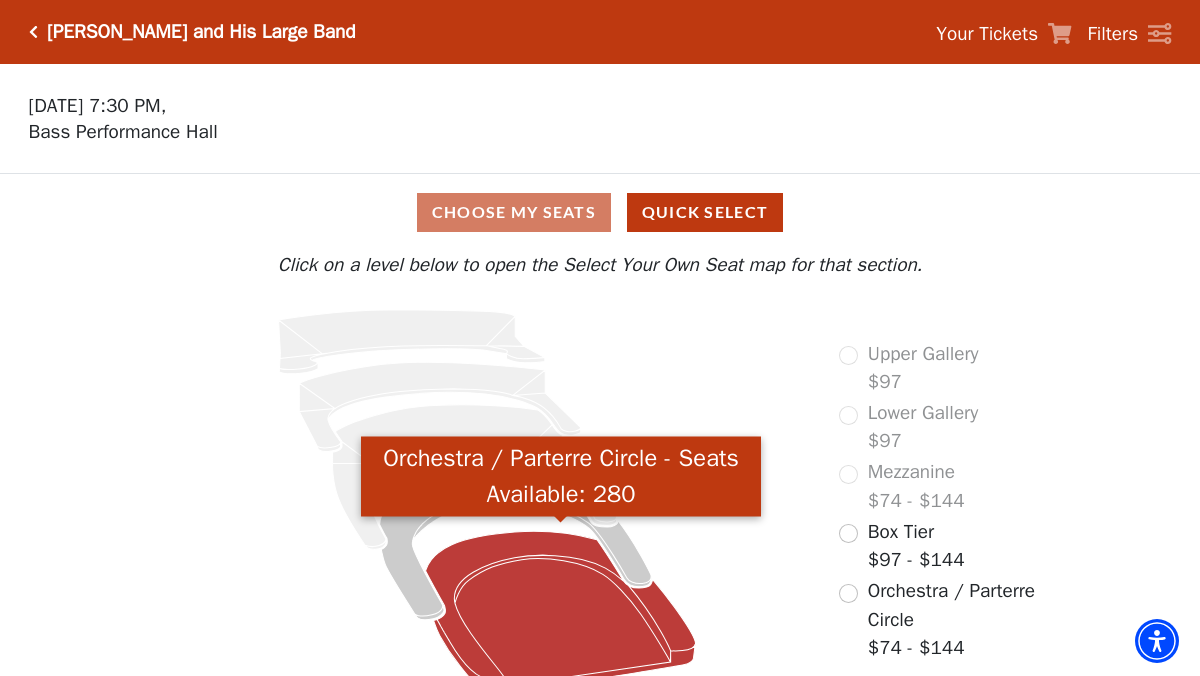 click 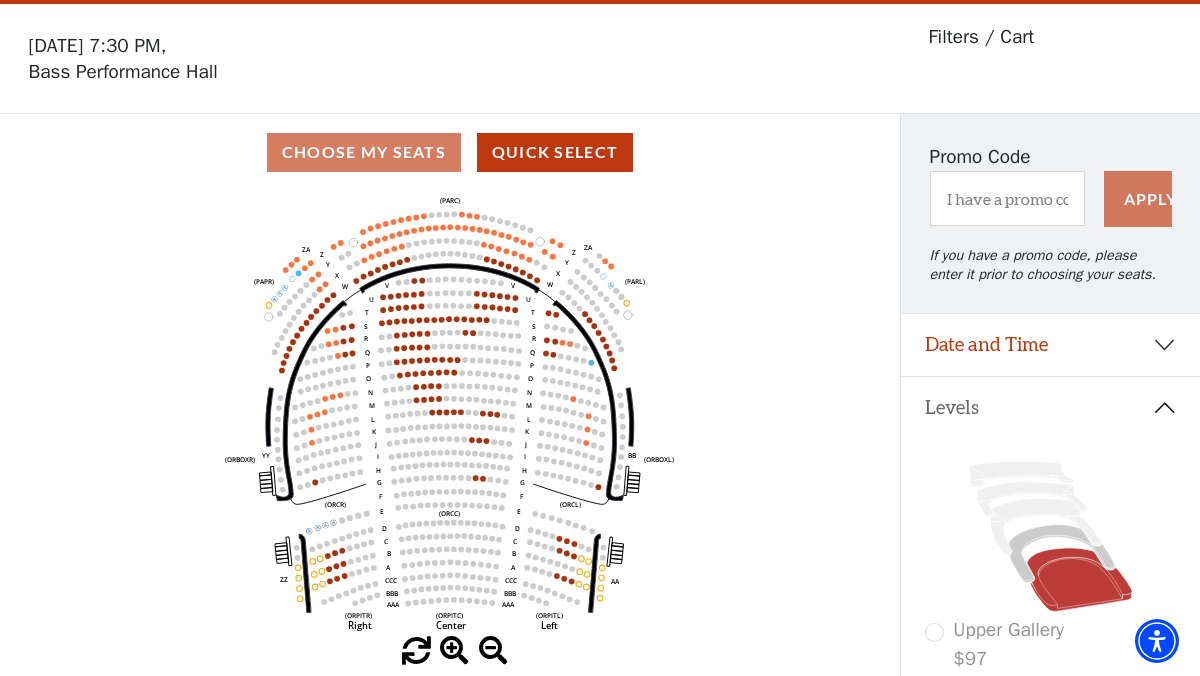 scroll, scrollTop: 92, scrollLeft: 0, axis: vertical 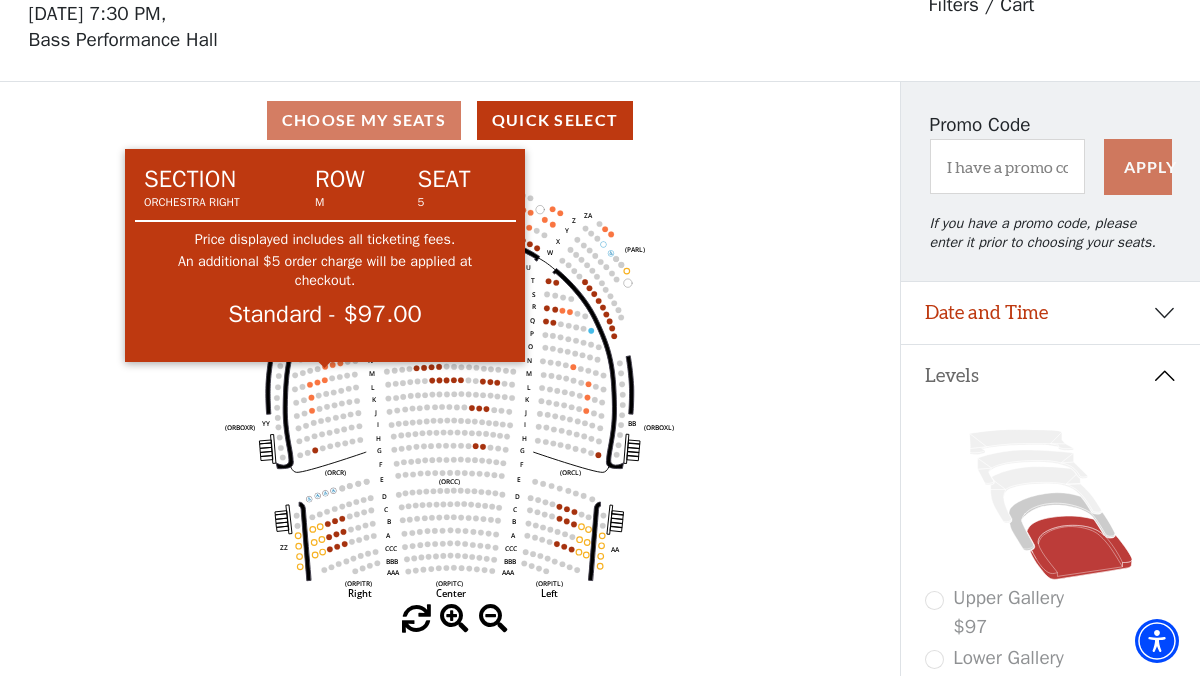click 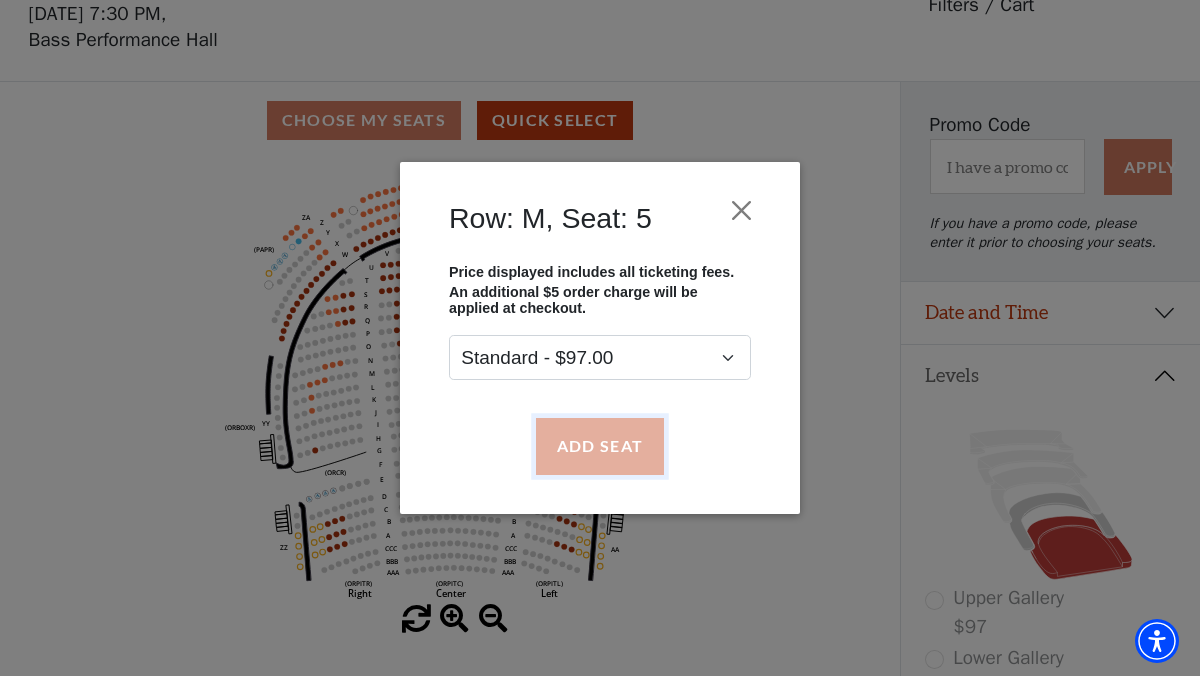 click on "Add Seat" at bounding box center [600, 446] 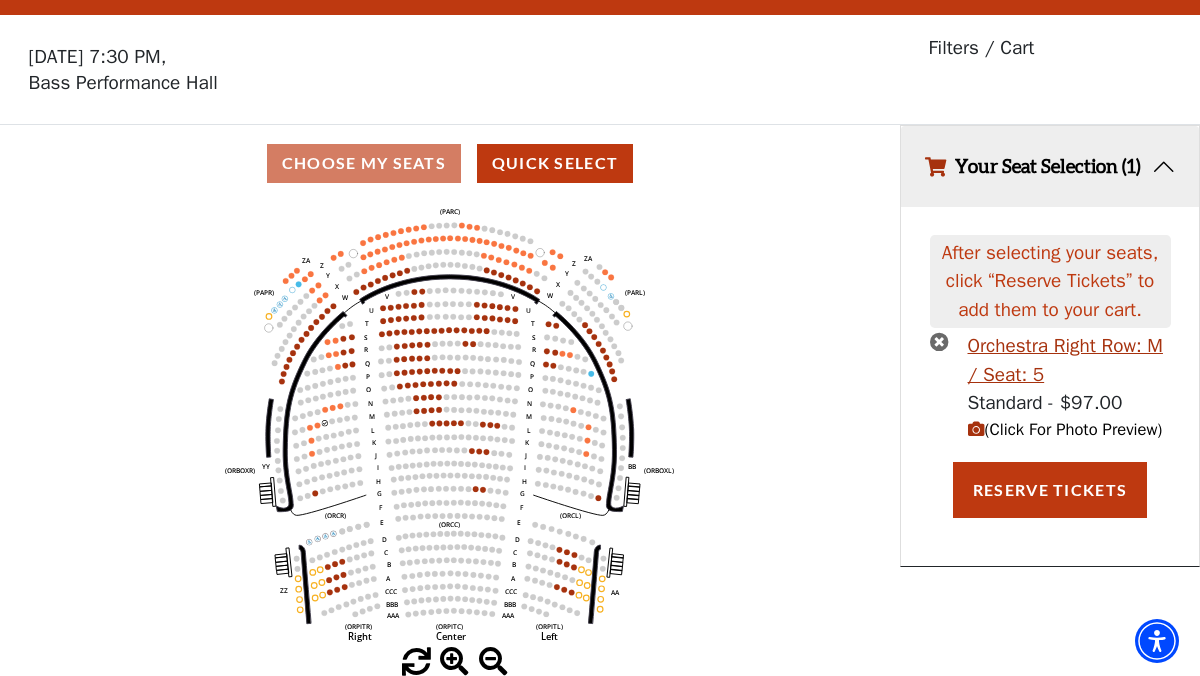 scroll, scrollTop: 0, scrollLeft: 0, axis: both 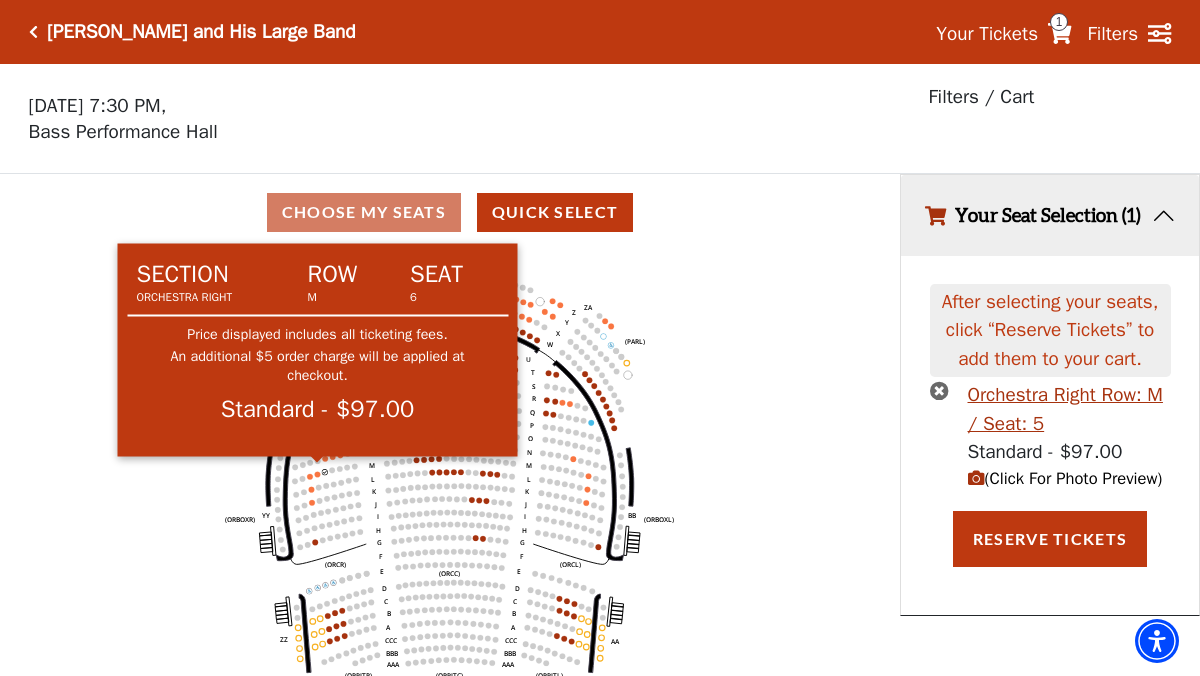 click 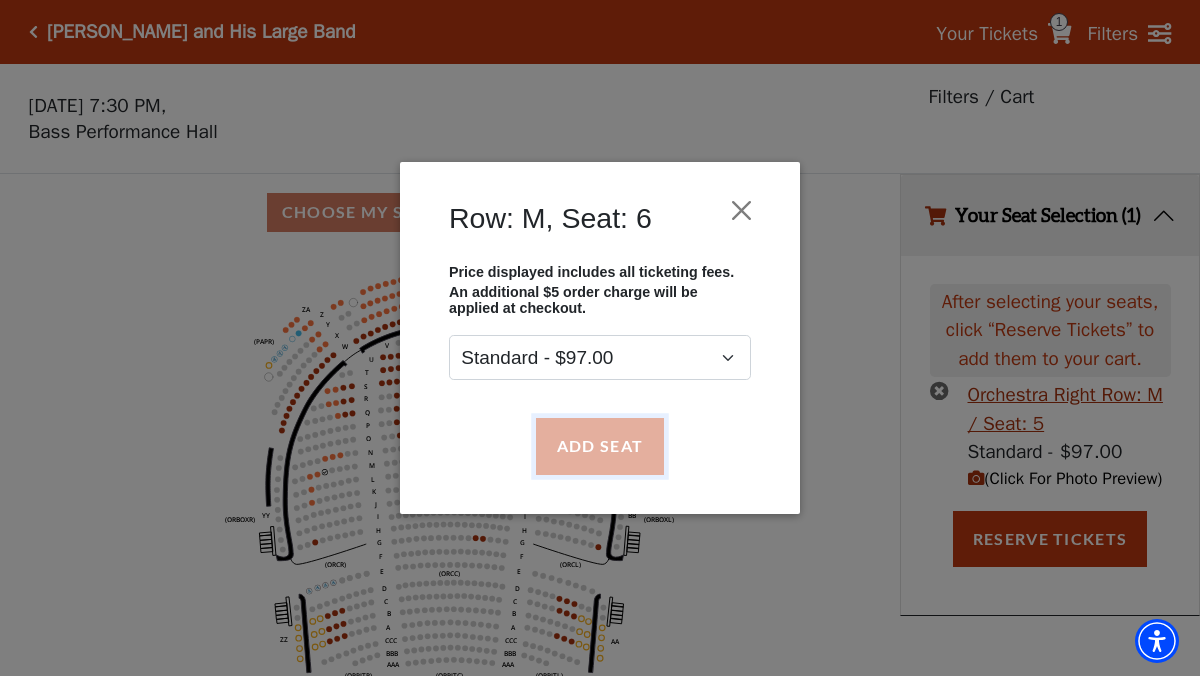 click on "Add Seat" at bounding box center (600, 446) 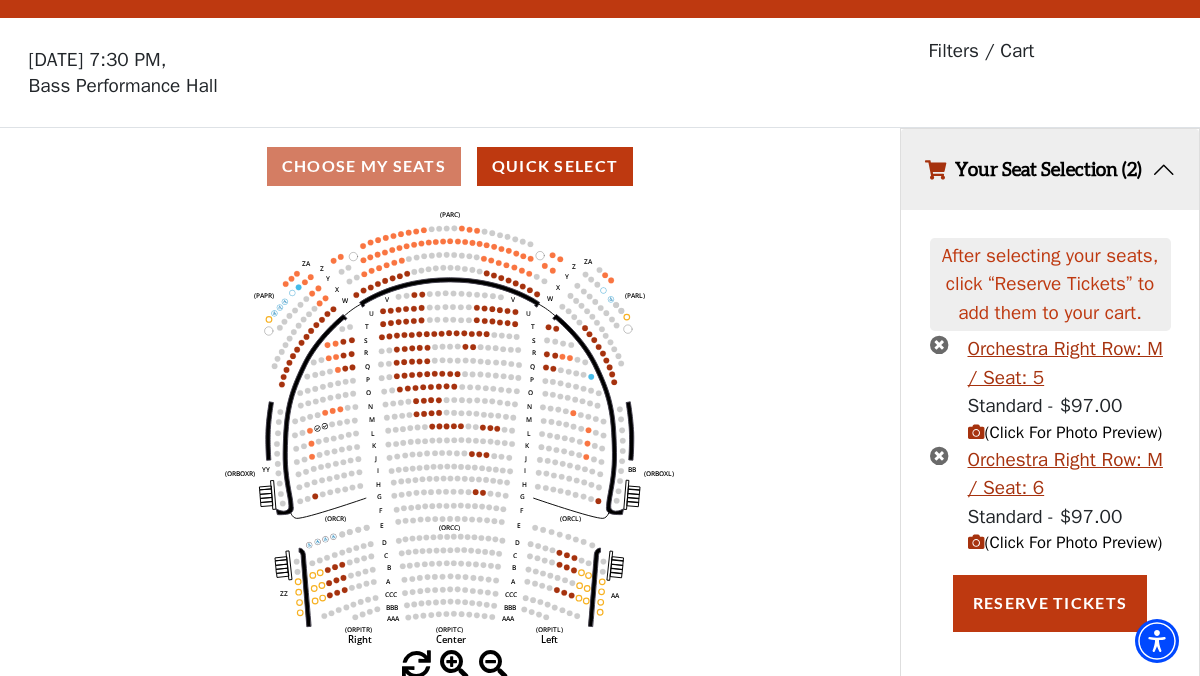 scroll, scrollTop: 73, scrollLeft: 0, axis: vertical 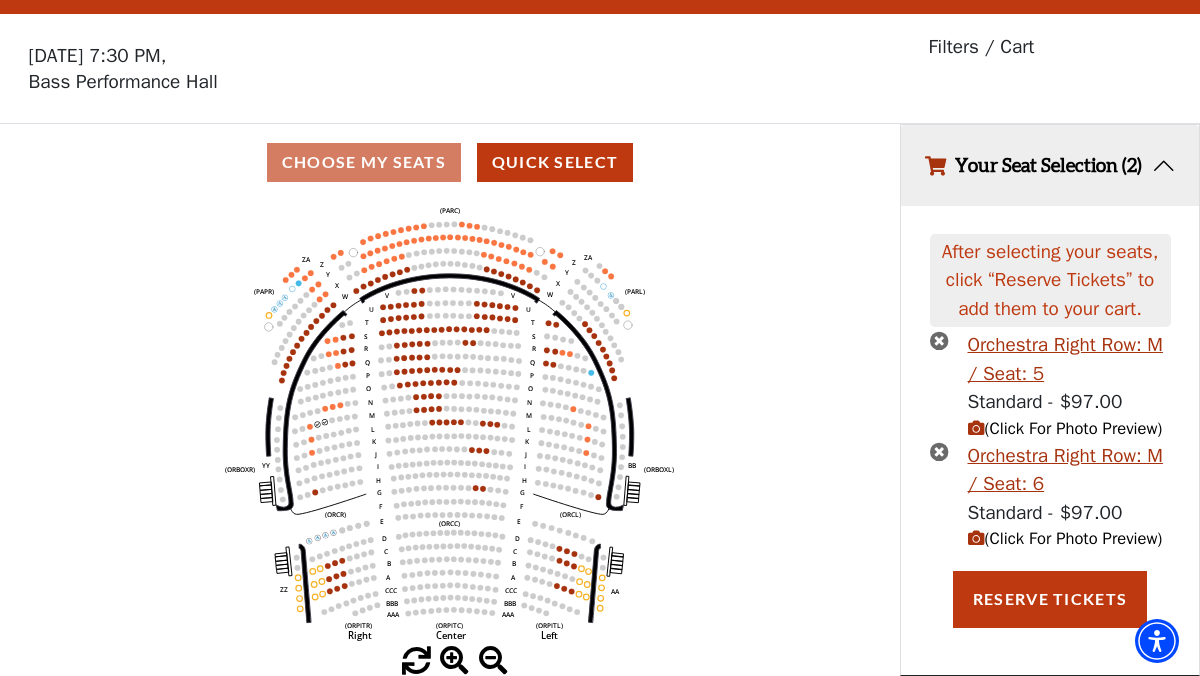 click at bounding box center [976, 538] 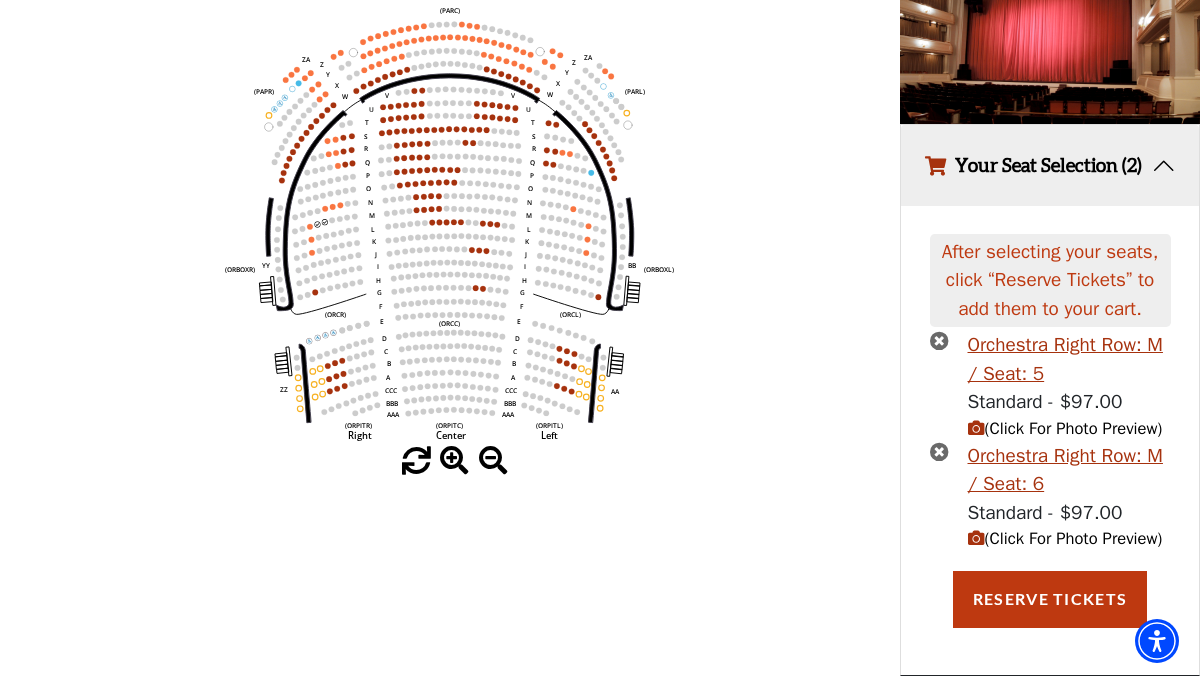 scroll, scrollTop: 321, scrollLeft: 0, axis: vertical 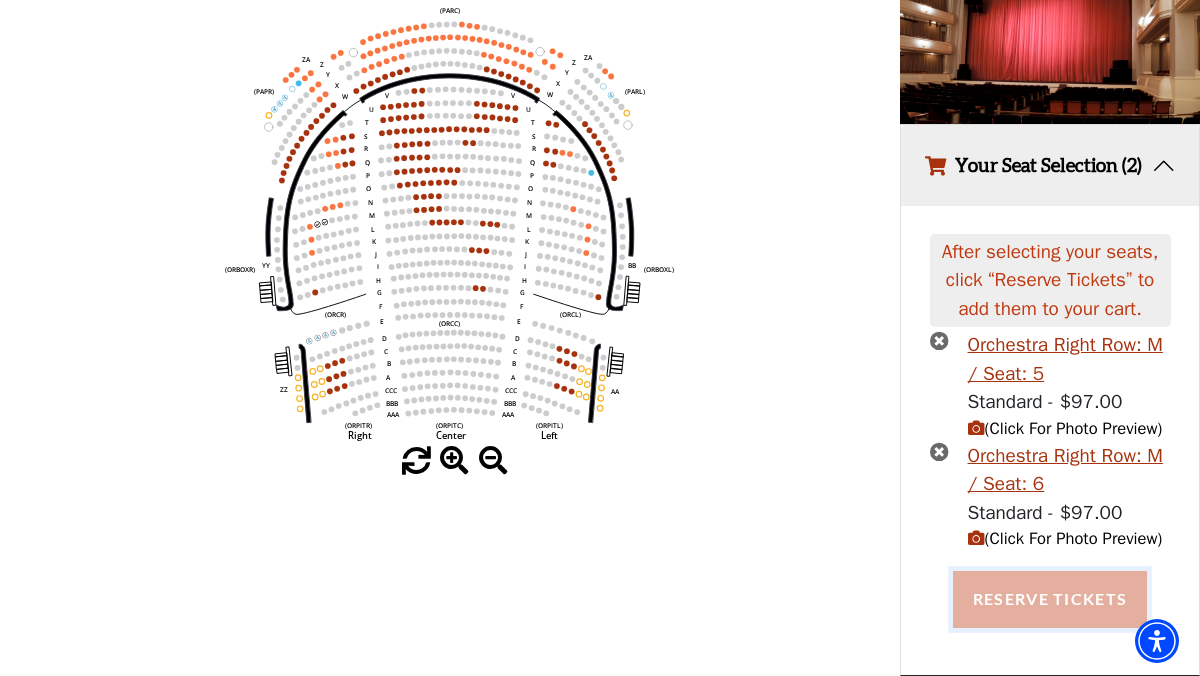 click on "Reserve Tickets" at bounding box center [1050, 599] 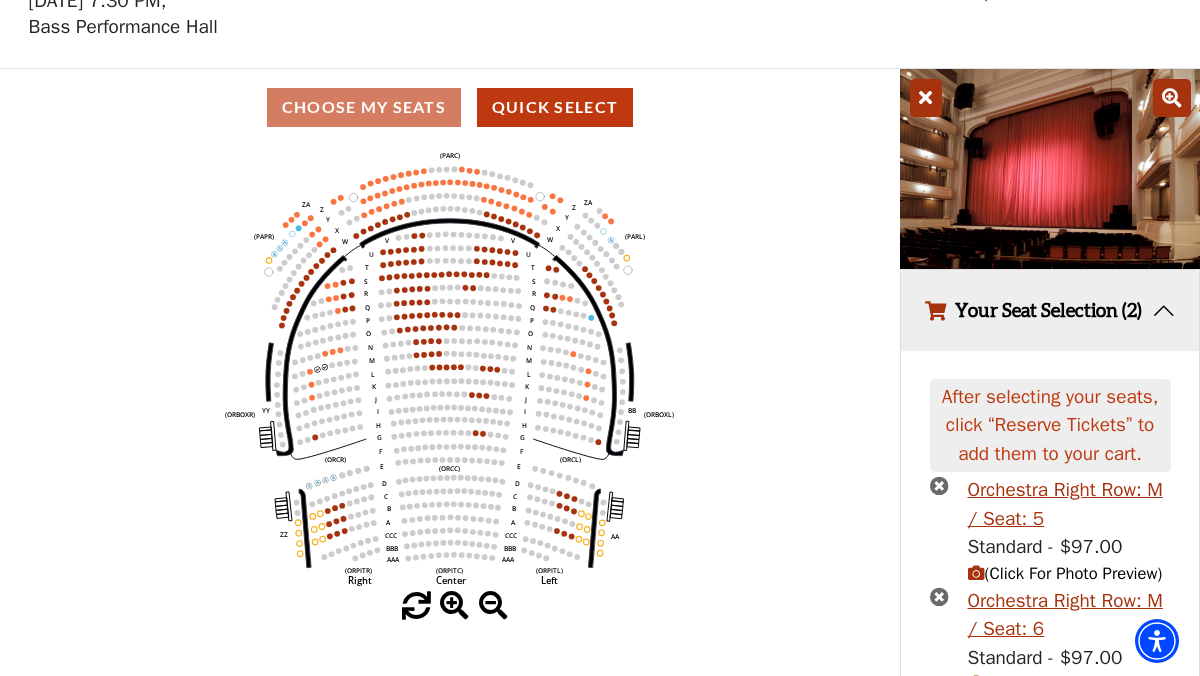 scroll, scrollTop: 0, scrollLeft: 0, axis: both 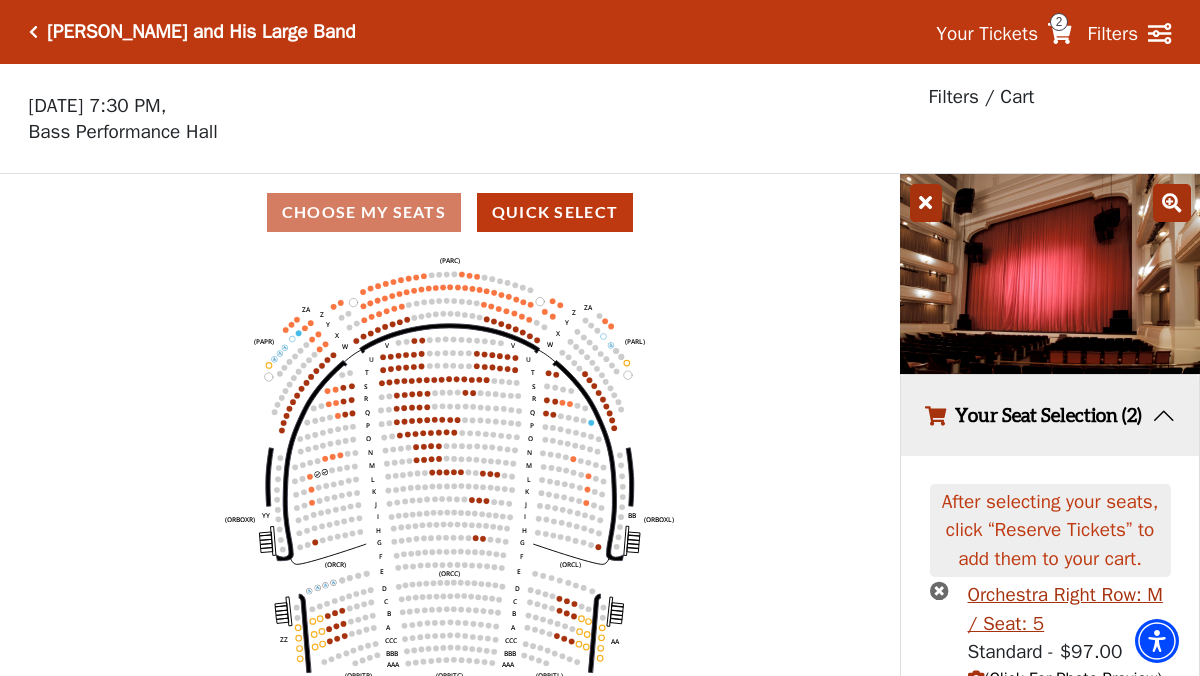 click on "2" at bounding box center [1059, 22] 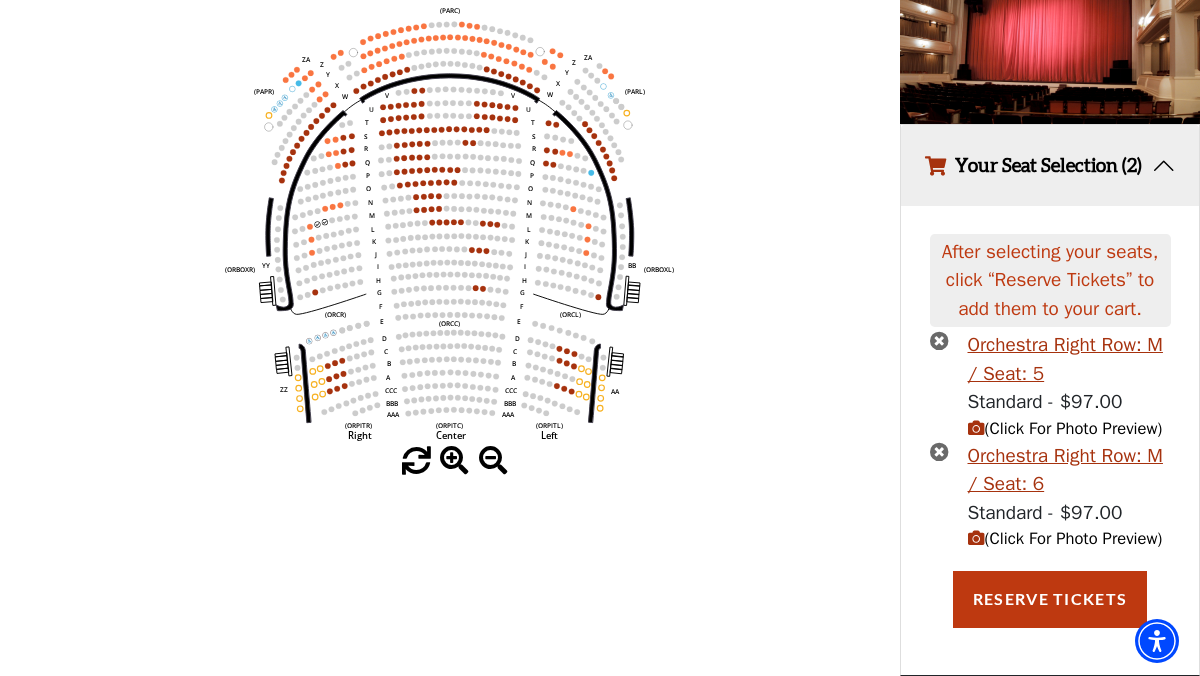 scroll, scrollTop: 321, scrollLeft: 0, axis: vertical 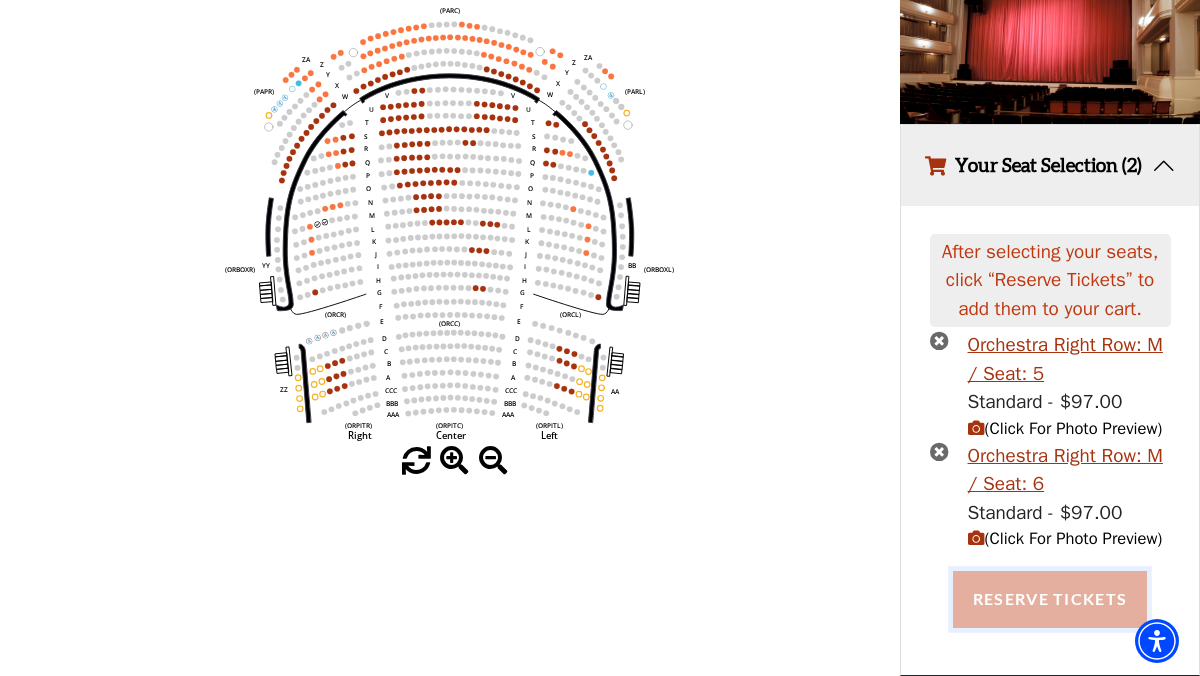 click on "Reserve Tickets" at bounding box center (1050, 599) 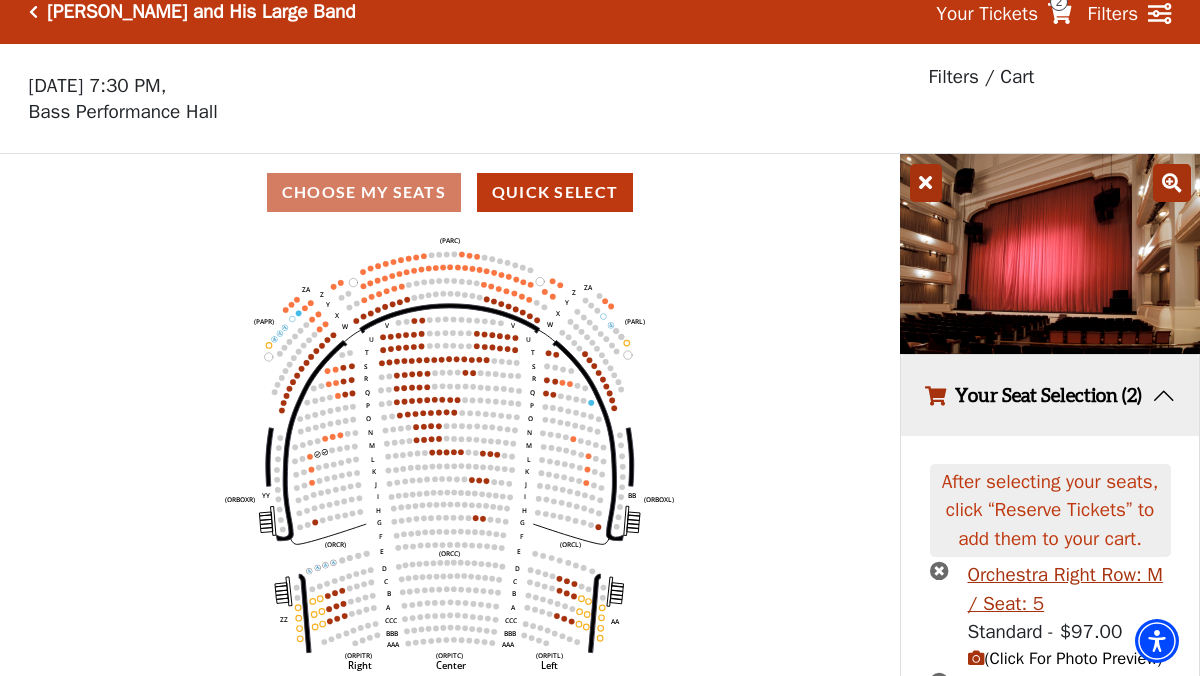 scroll, scrollTop: 0, scrollLeft: 0, axis: both 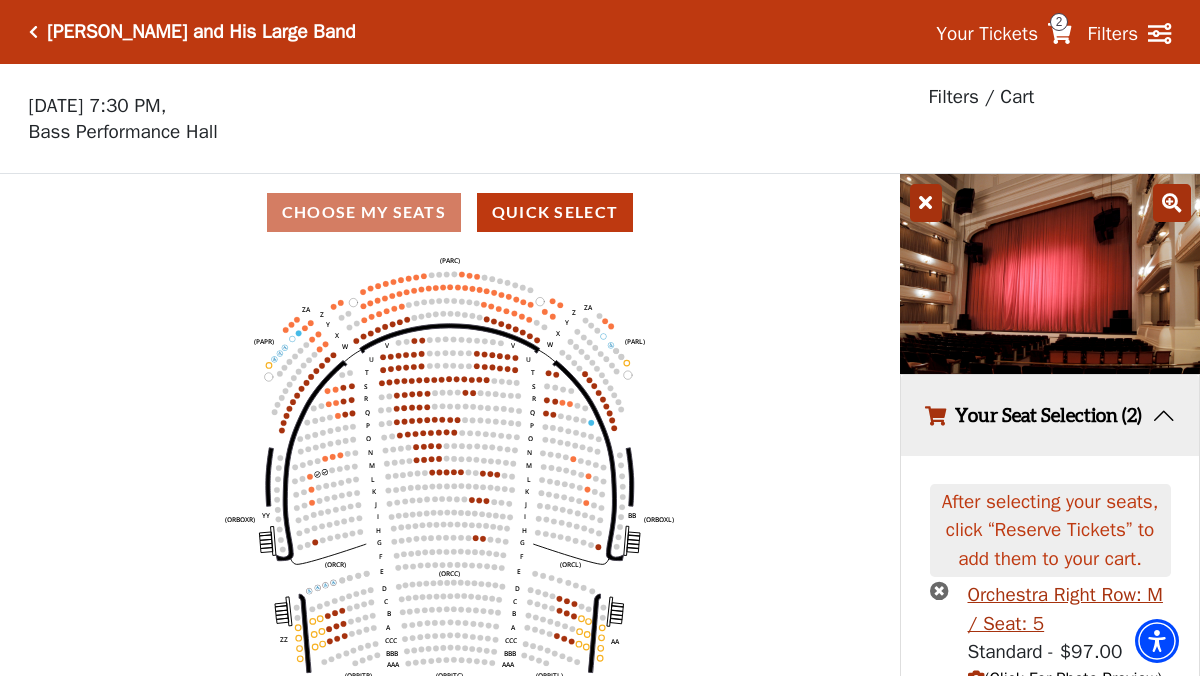 click on "2" at bounding box center [1059, 22] 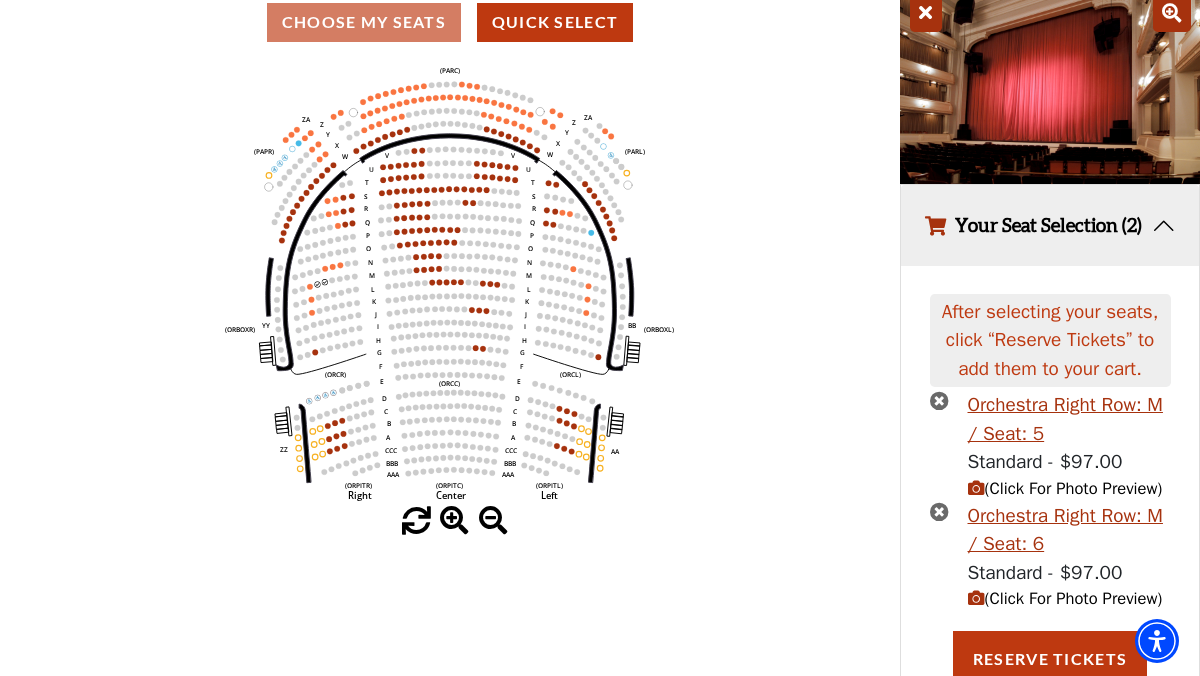 scroll, scrollTop: 321, scrollLeft: 0, axis: vertical 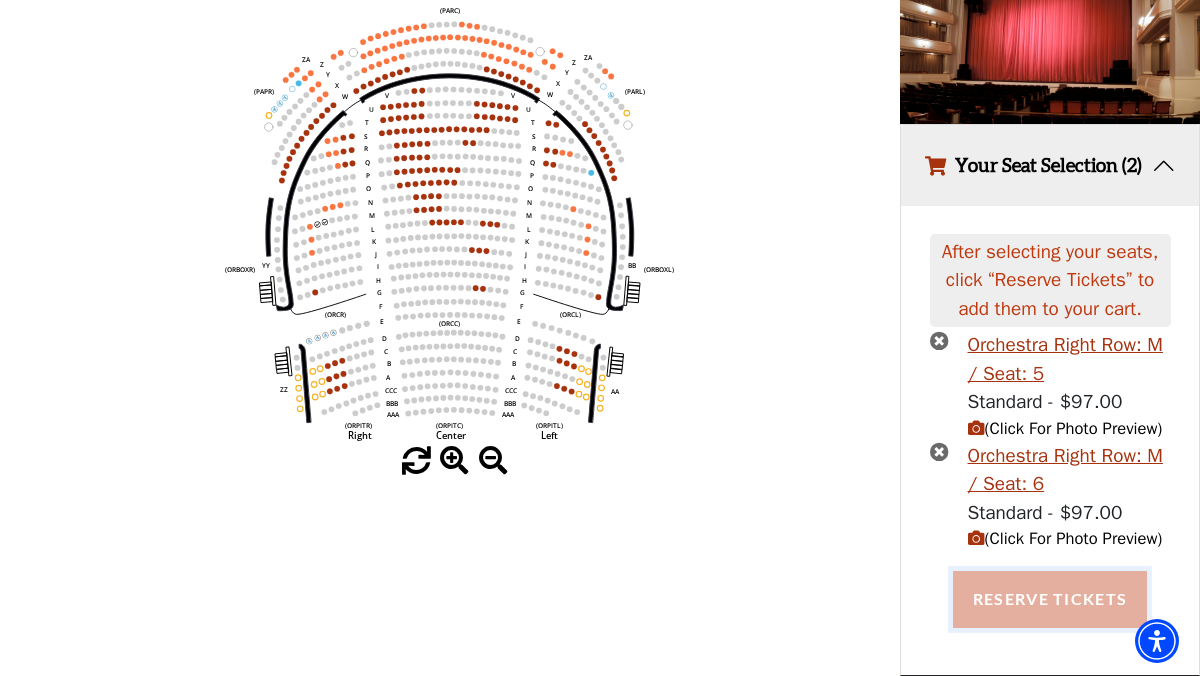 click on "Reserve Tickets" at bounding box center (1050, 599) 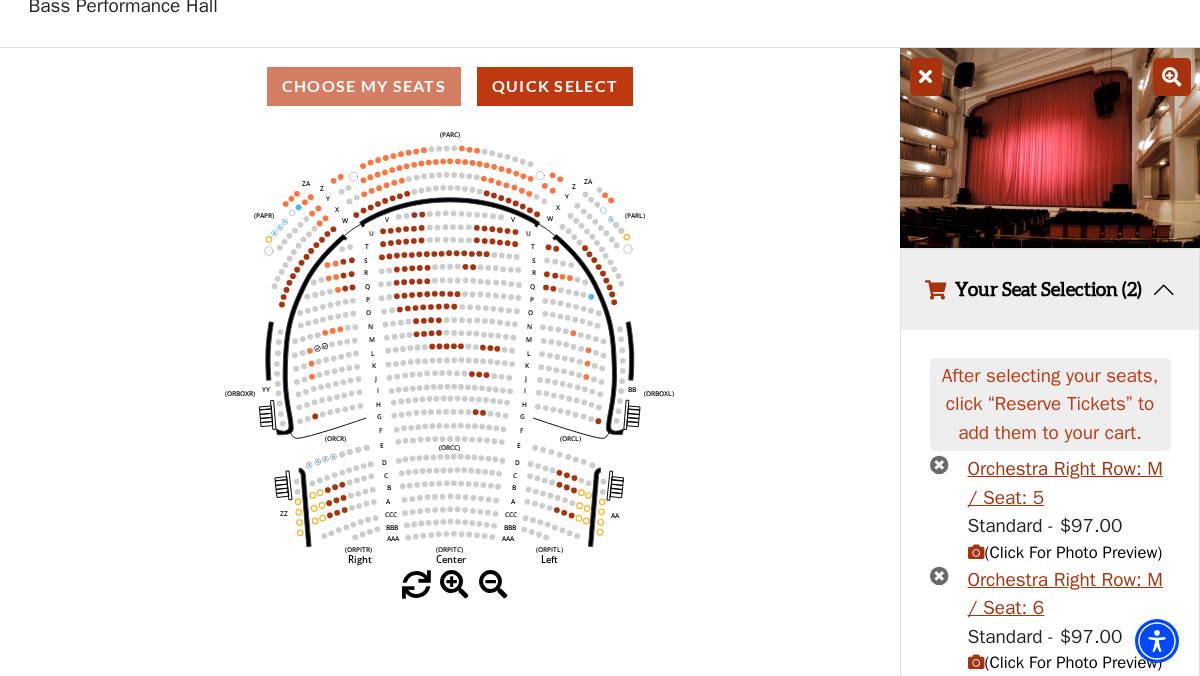 scroll, scrollTop: 0, scrollLeft: 0, axis: both 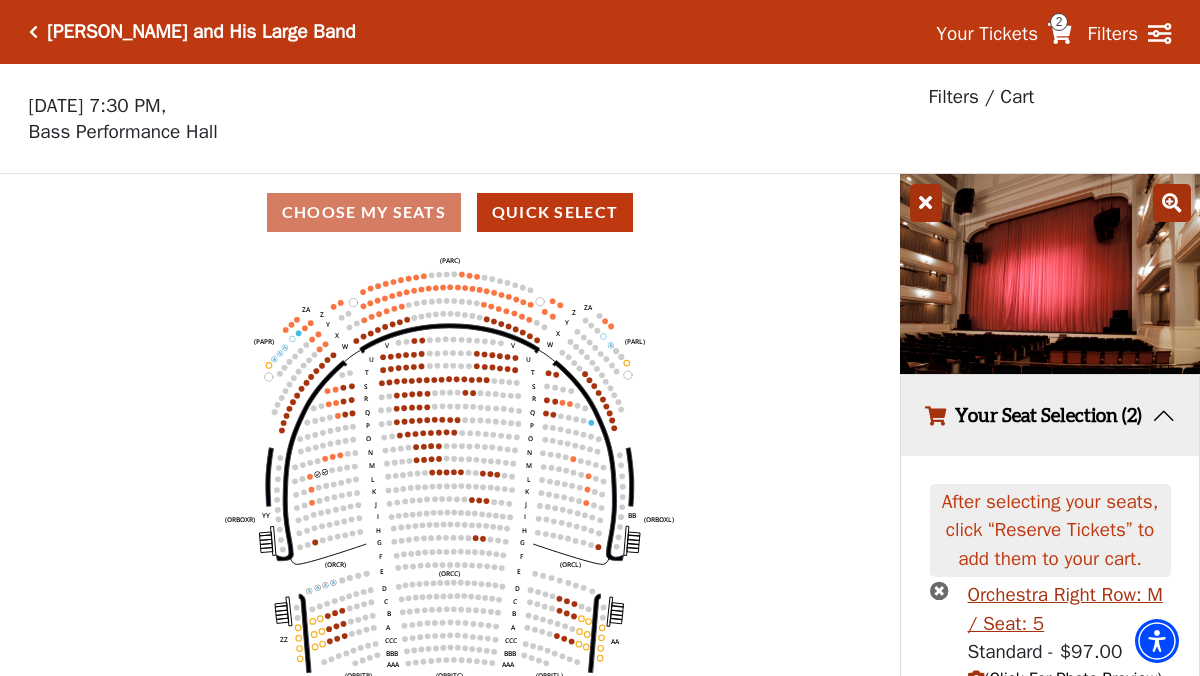 click at bounding box center (33, 32) 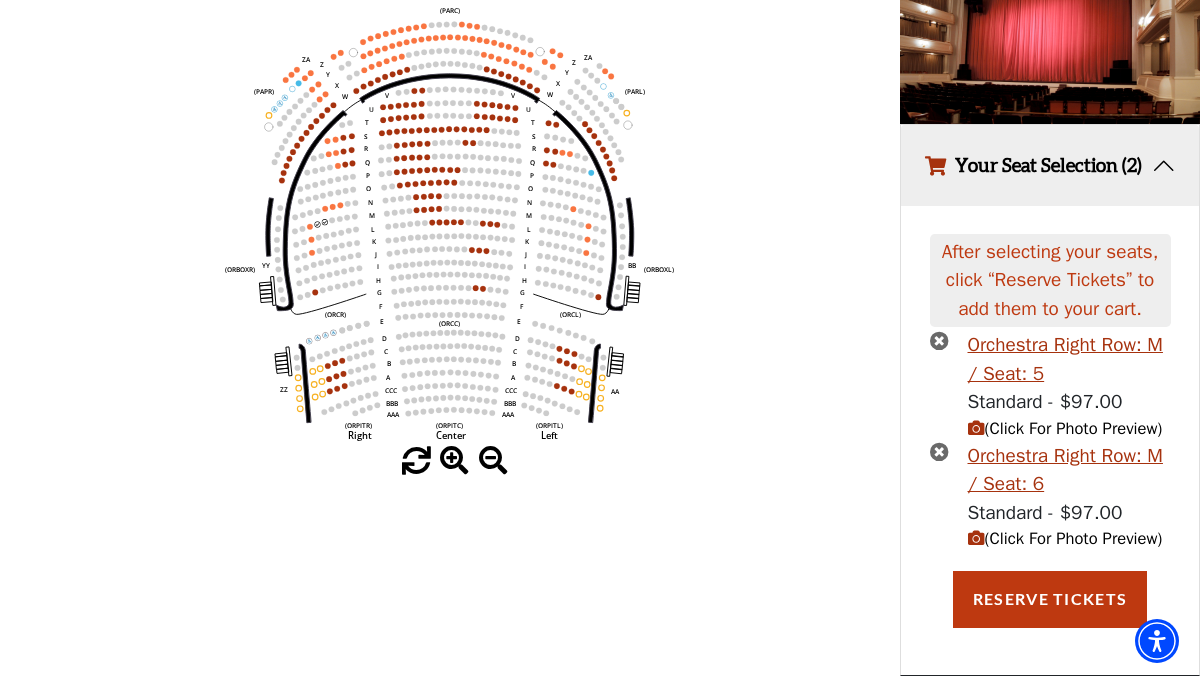 scroll, scrollTop: 321, scrollLeft: 0, axis: vertical 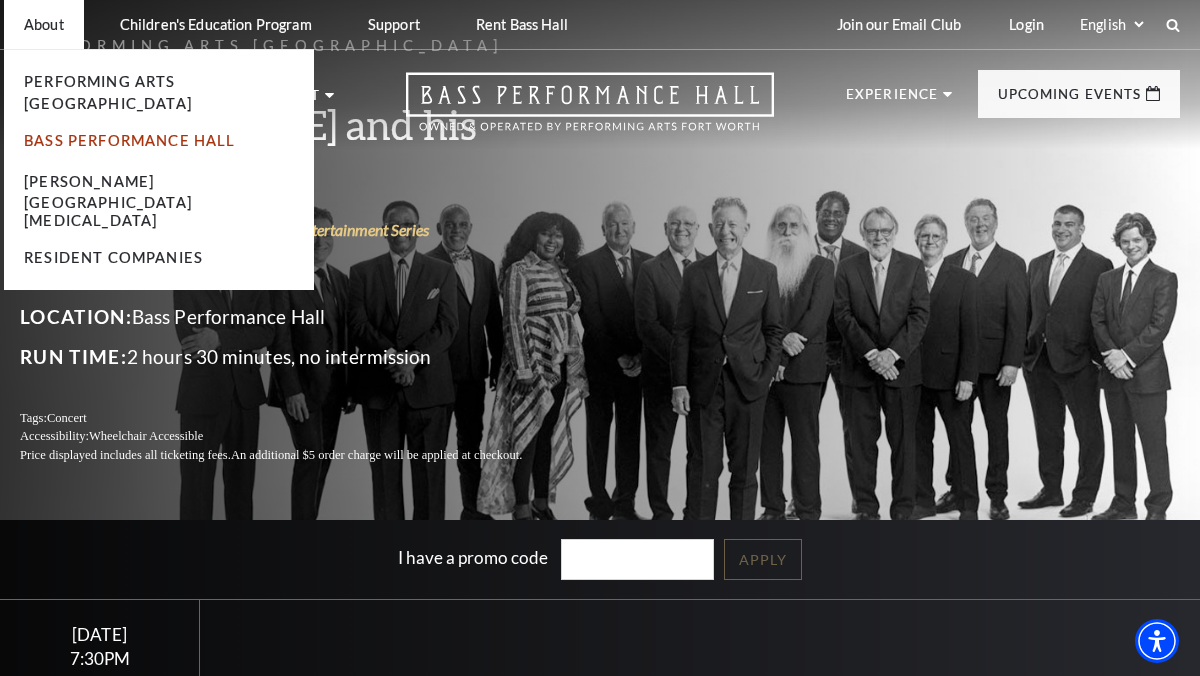 click on "Bass Performance Hall" at bounding box center (130, 140) 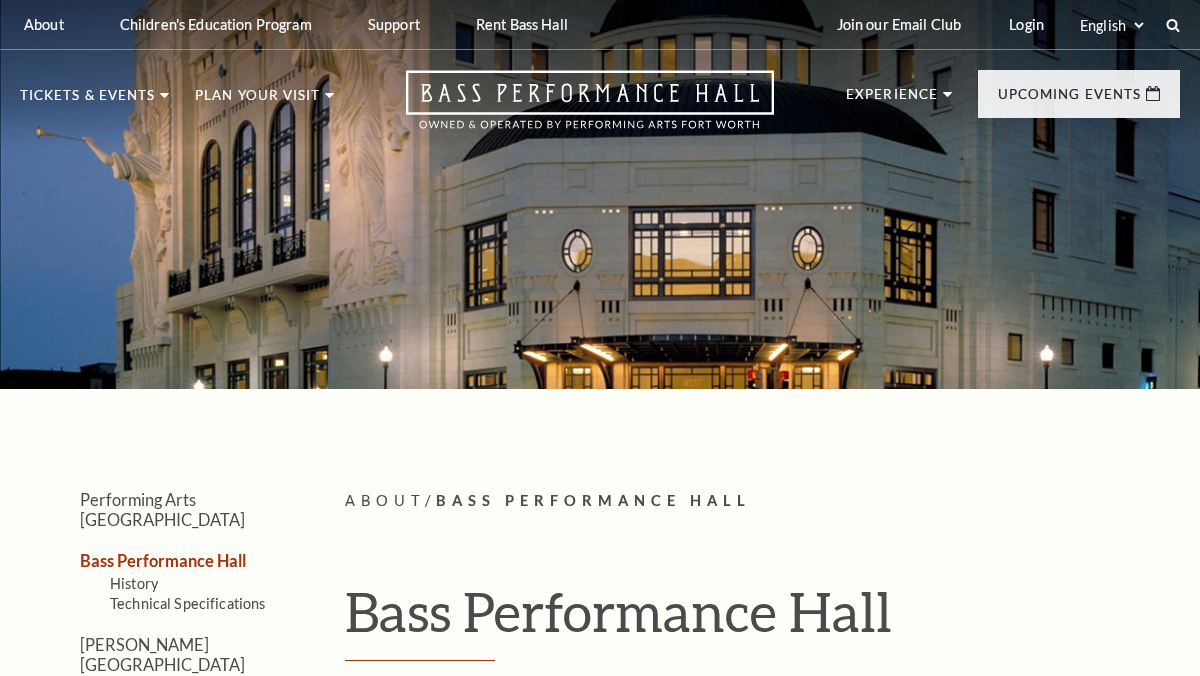 scroll, scrollTop: 0, scrollLeft: 0, axis: both 